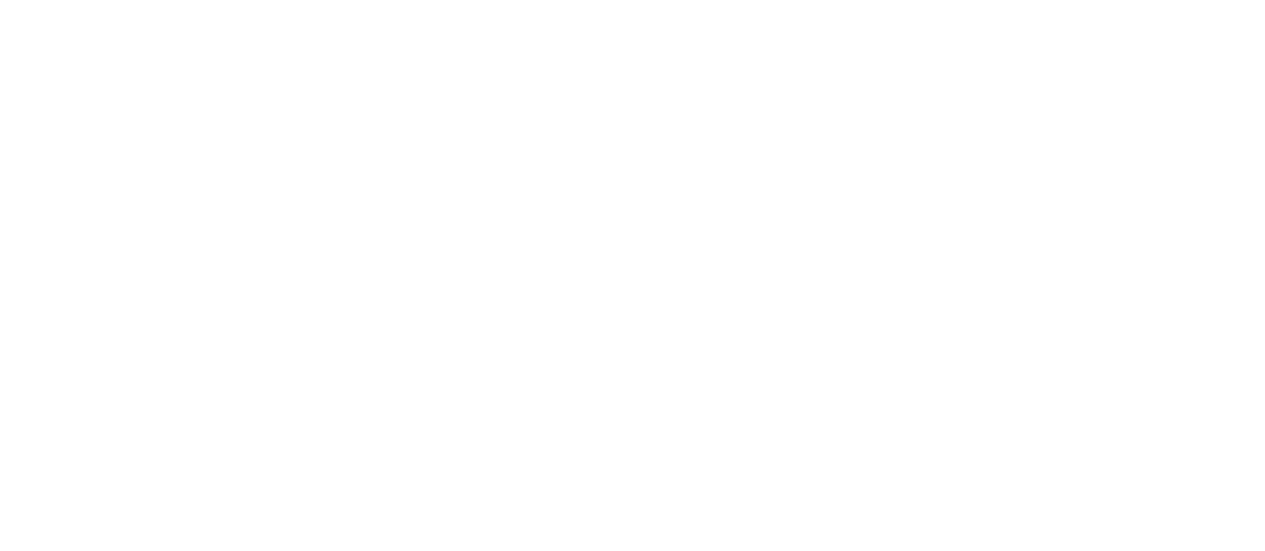 scroll, scrollTop: 0, scrollLeft: 0, axis: both 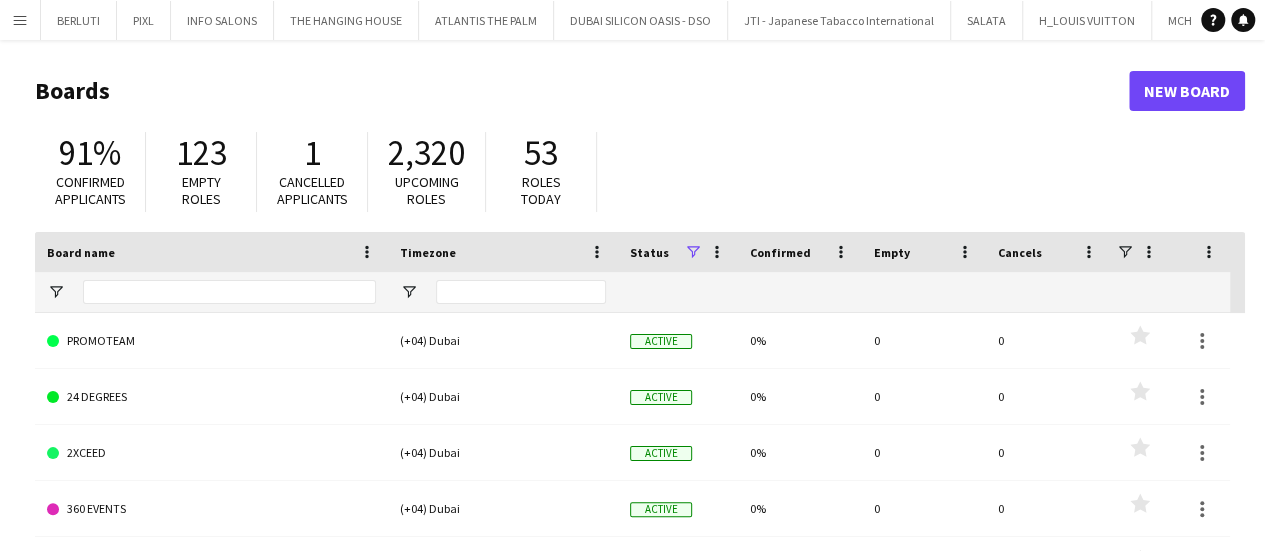 click on "Menu" at bounding box center (20, 20) 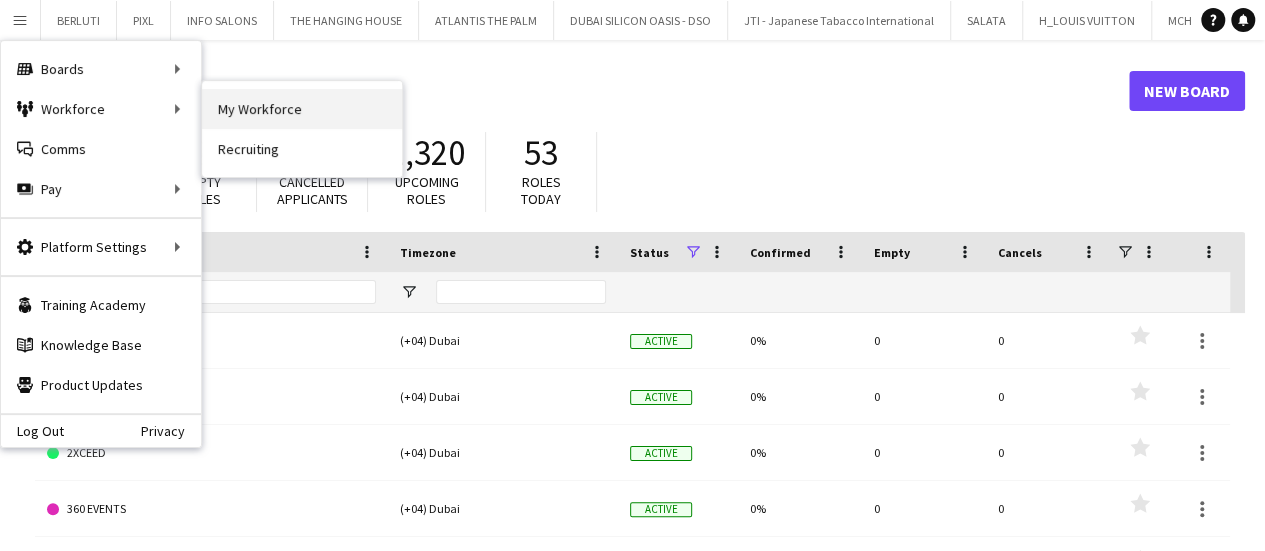 click on "My Workforce" at bounding box center (302, 109) 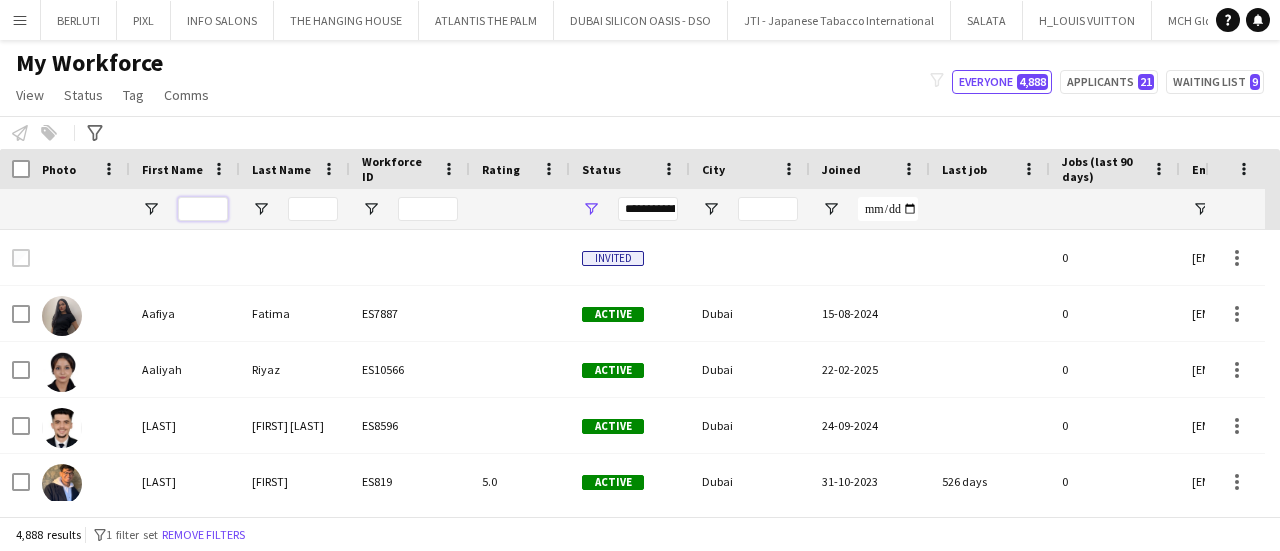click at bounding box center (203, 209) 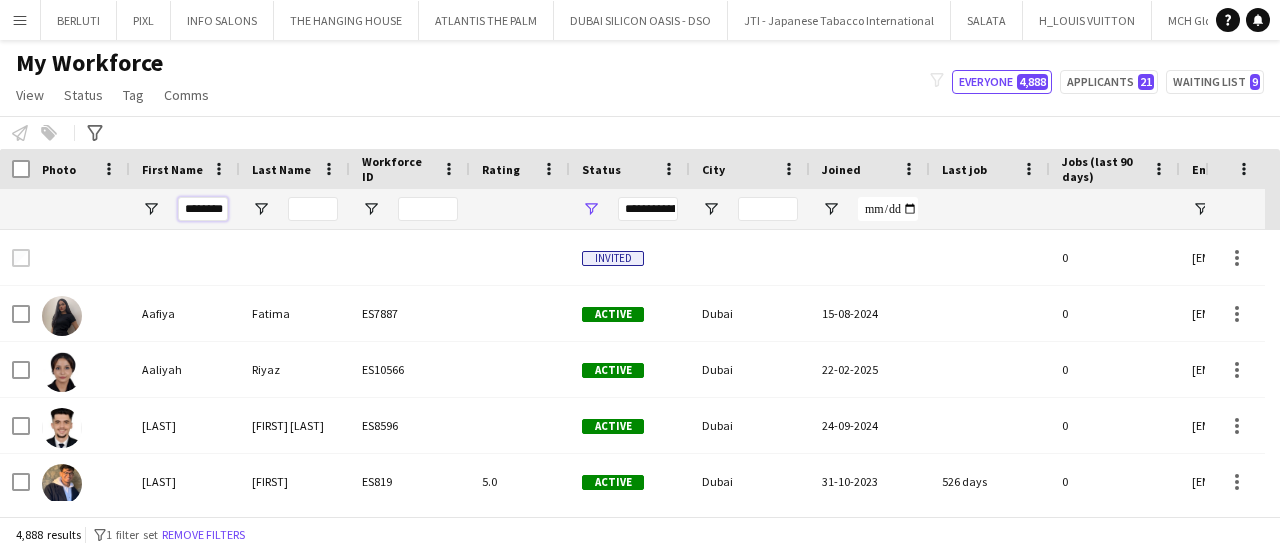 scroll, scrollTop: 0, scrollLeft: 4, axis: horizontal 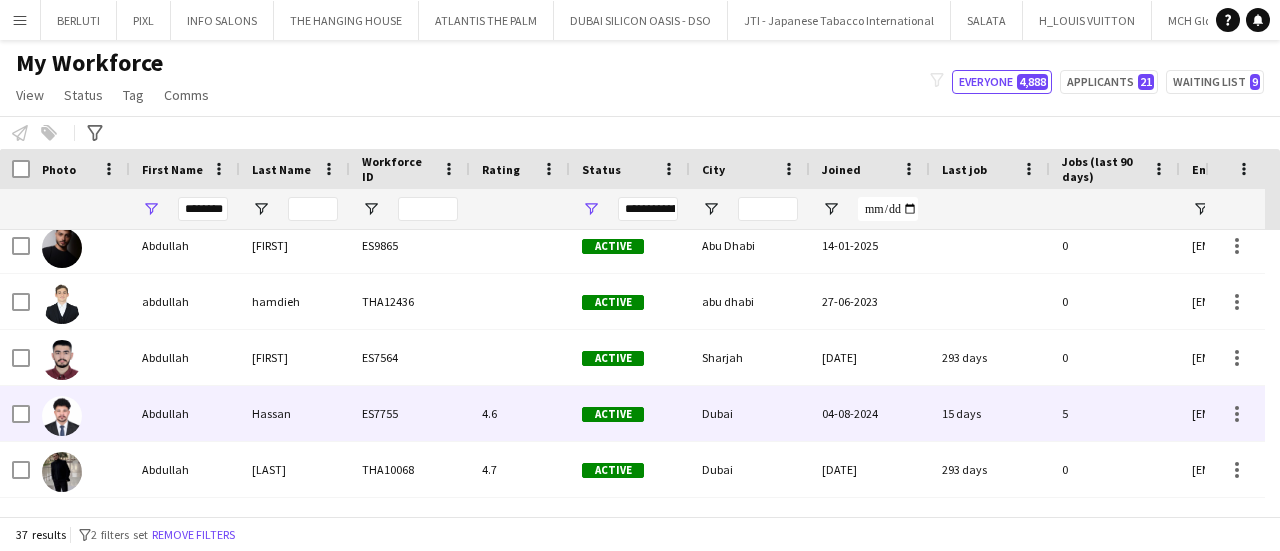 click on "ES7755" at bounding box center [410, 413] 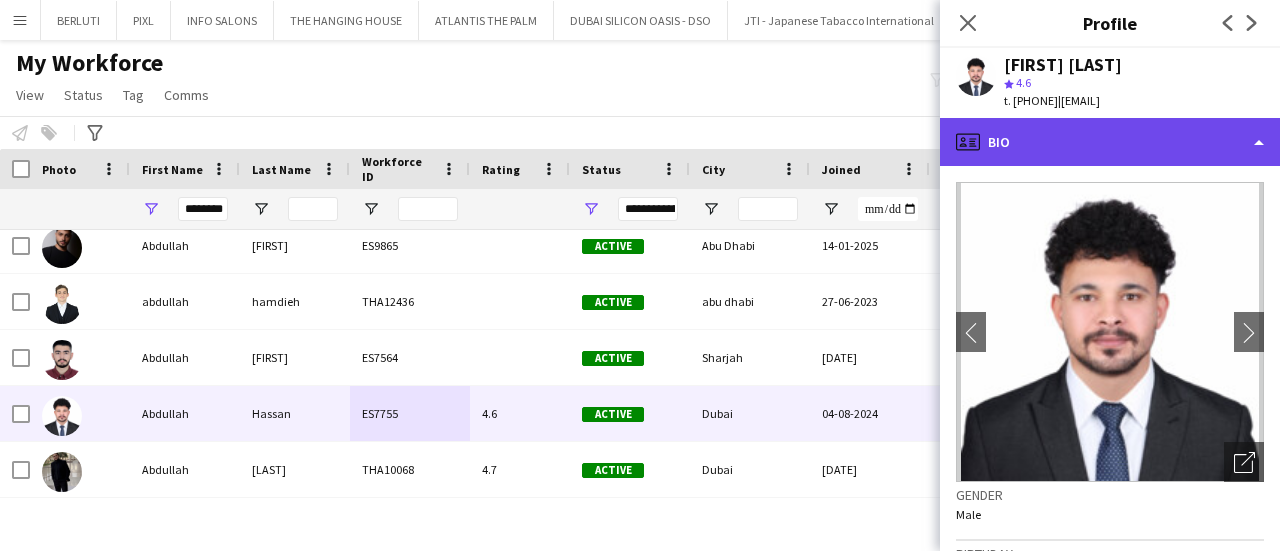 click on "profile
Bio" 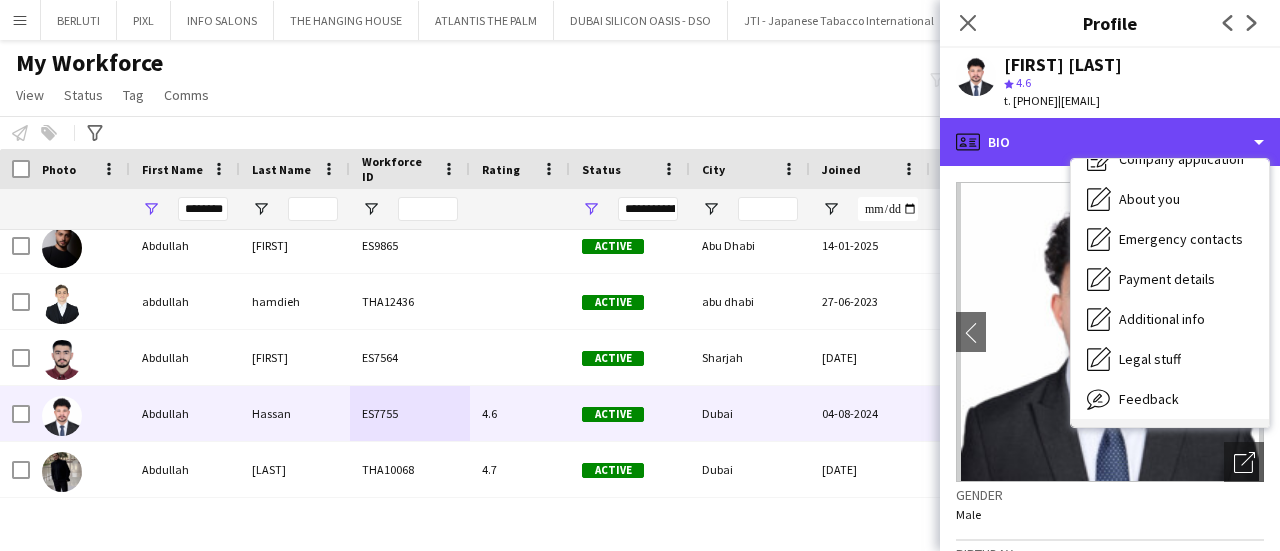 scroll, scrollTop: 108, scrollLeft: 0, axis: vertical 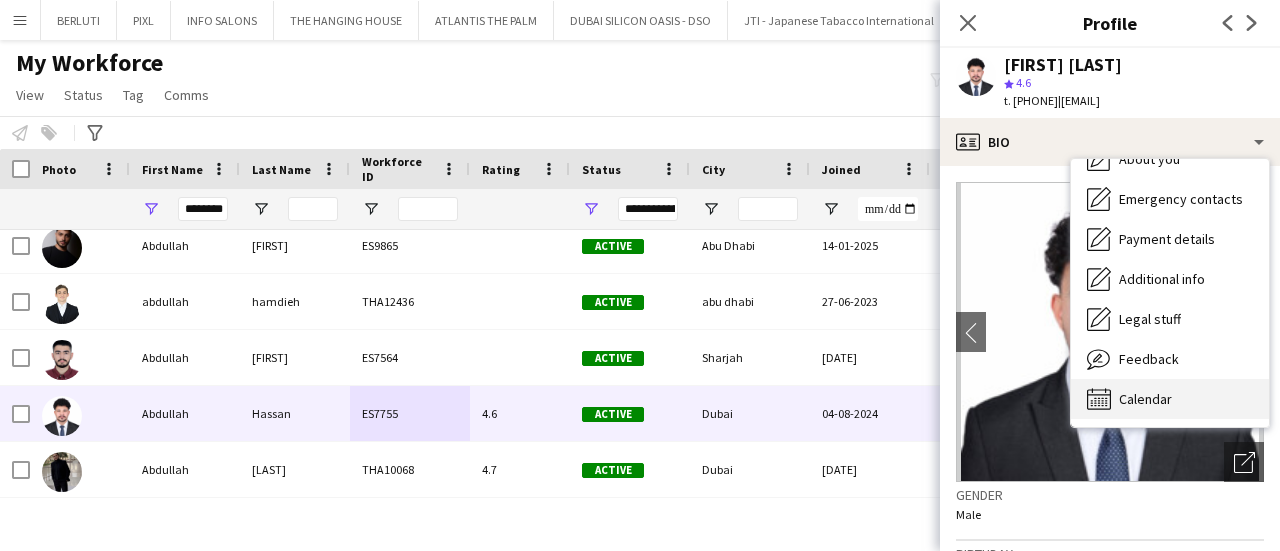 click on "Calendar
Calendar" at bounding box center [1170, 399] 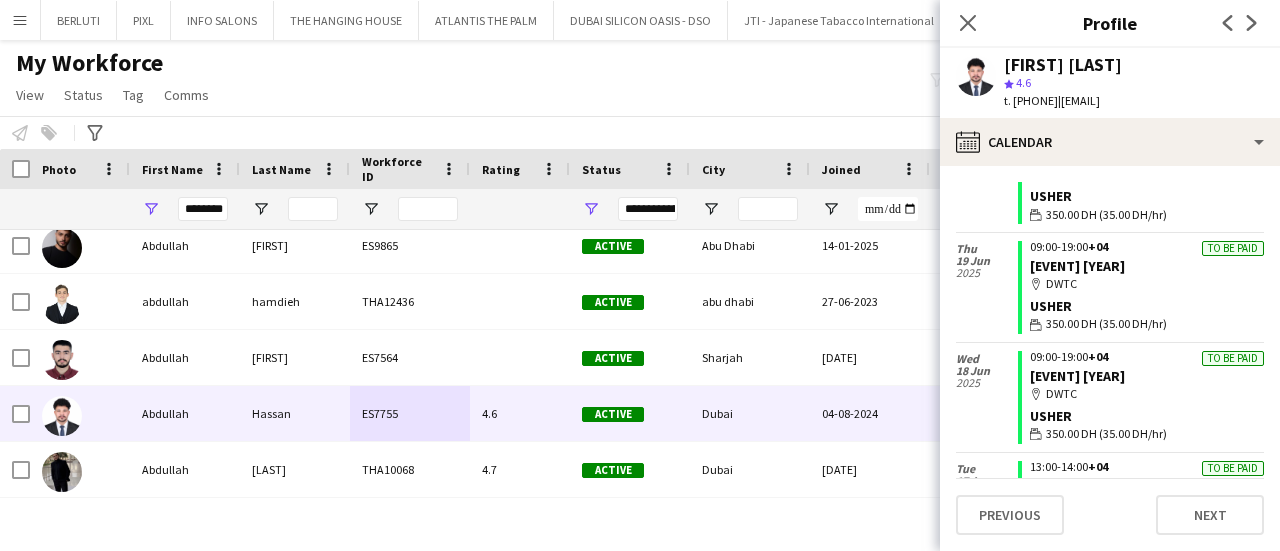 scroll, scrollTop: 390, scrollLeft: 0, axis: vertical 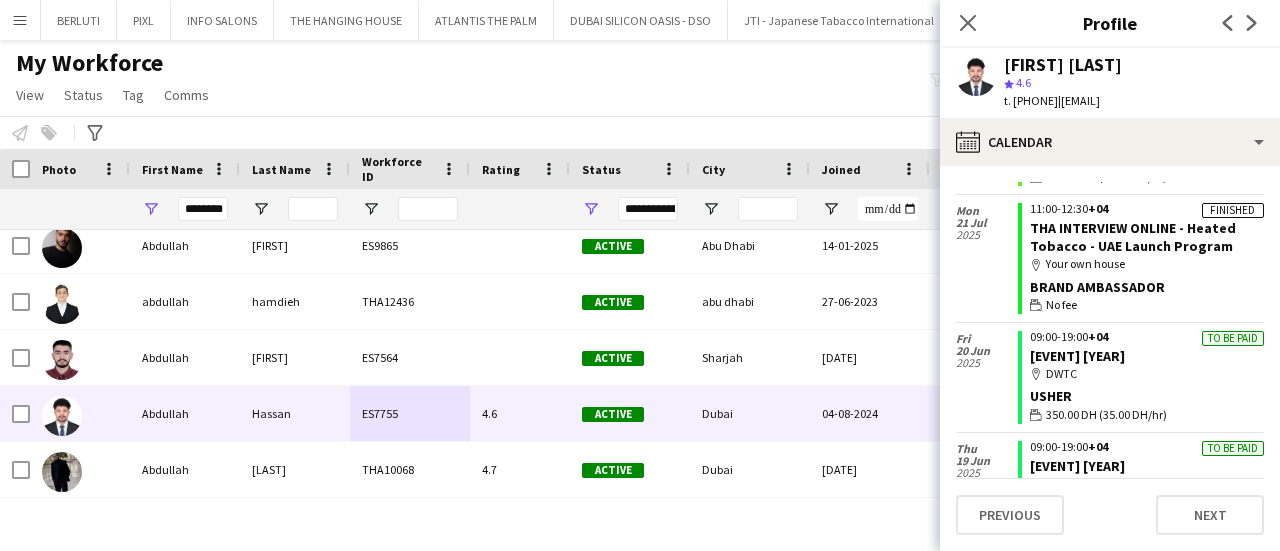 drag, startPoint x: 1016, startPoint y: 98, endPoint x: 1088, endPoint y: 107, distance: 72.56032 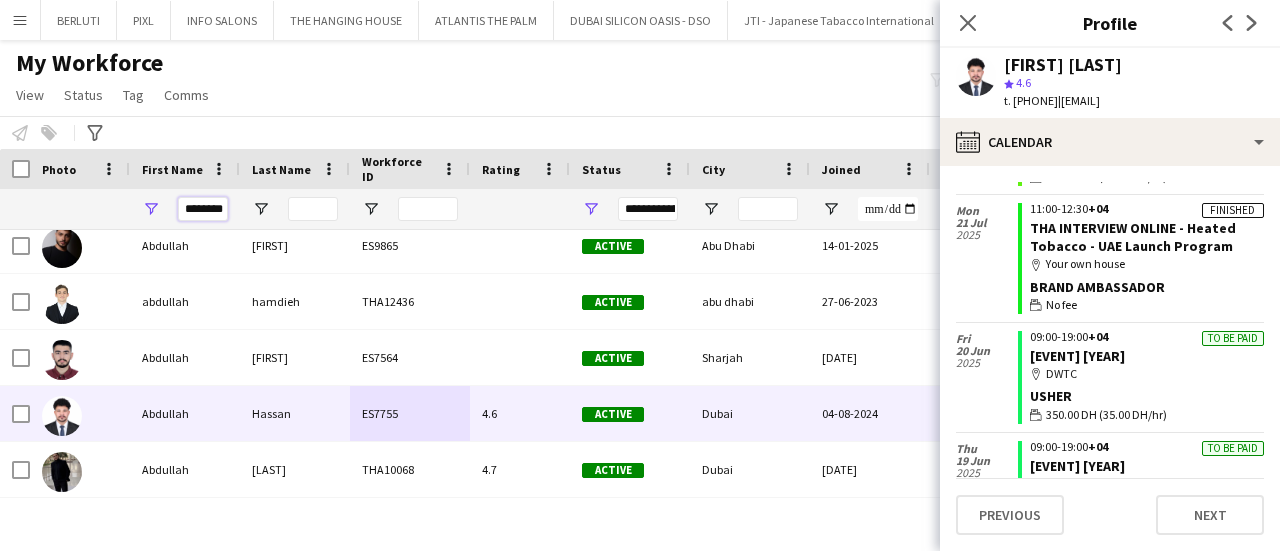 scroll, scrollTop: 0, scrollLeft: 4, axis: horizontal 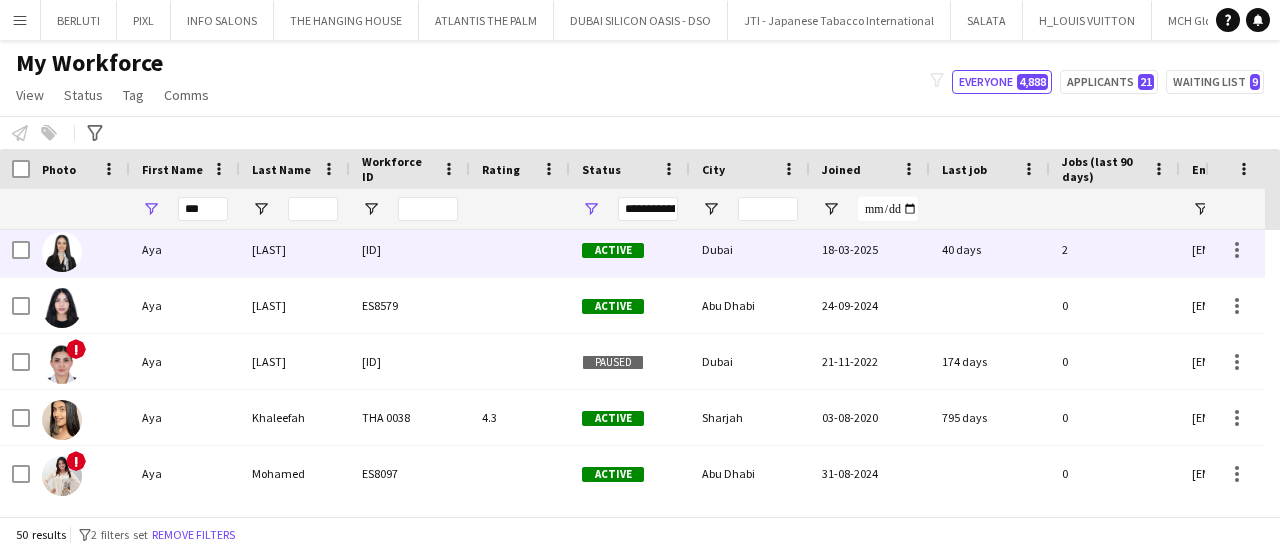click on "[LAST]" at bounding box center [295, 249] 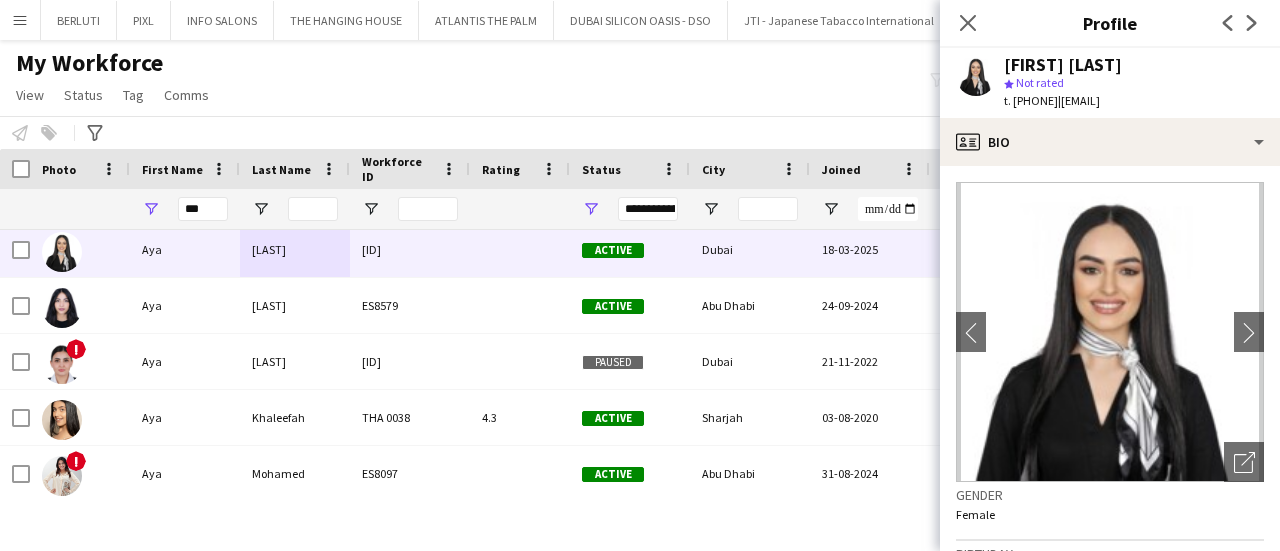 drag, startPoint x: 1014, startPoint y: 103, endPoint x: 1092, endPoint y: 101, distance: 78.025635 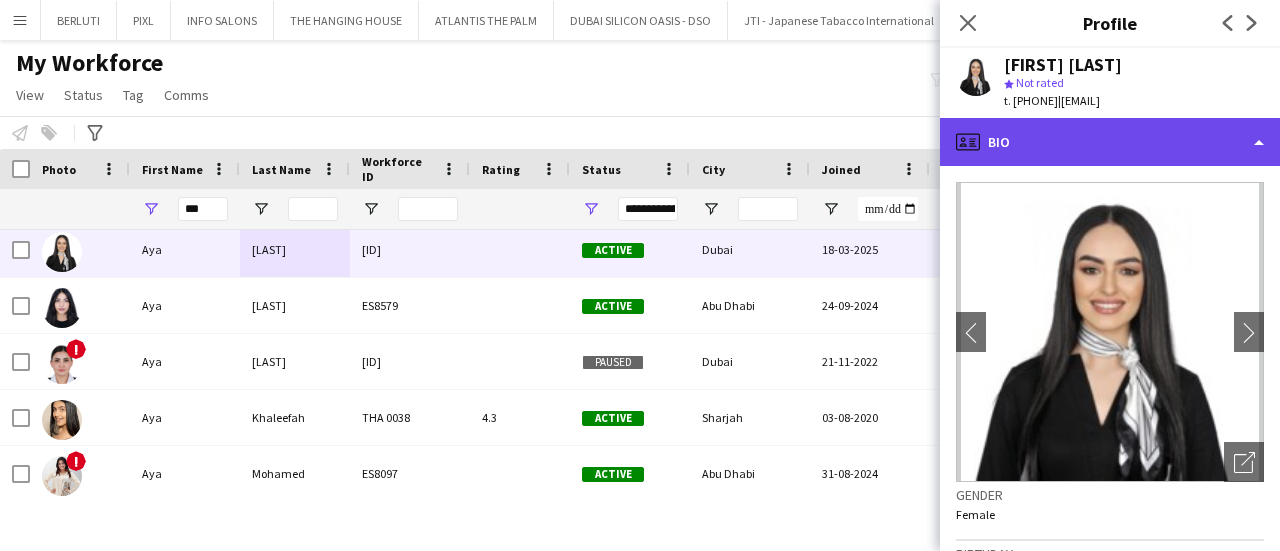 click on "profile
Bio" 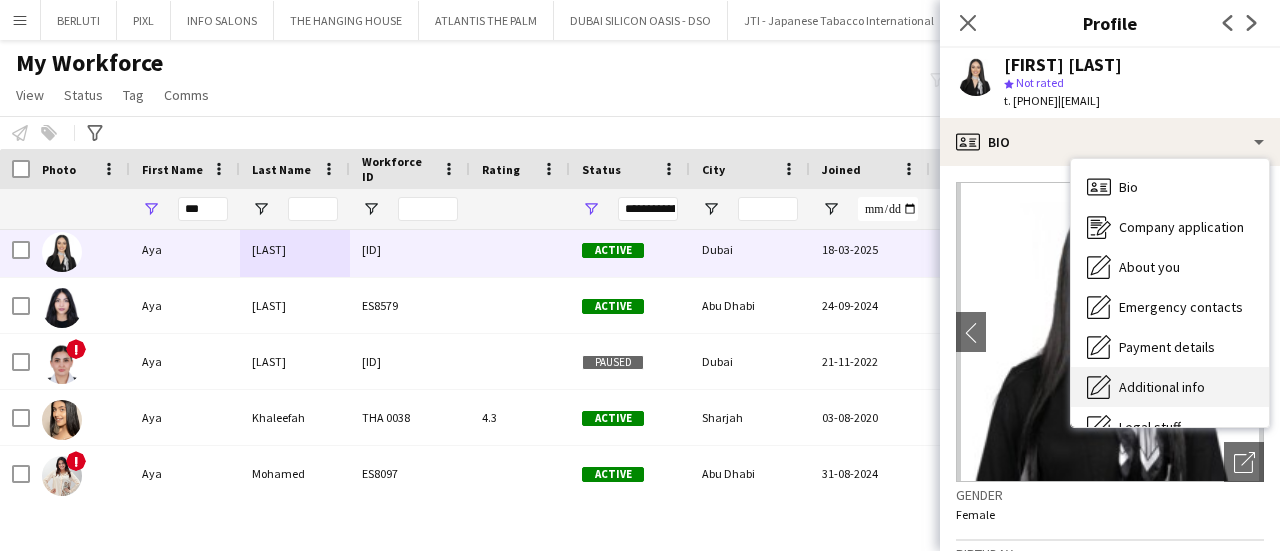 click on "Additional info" at bounding box center [1162, 387] 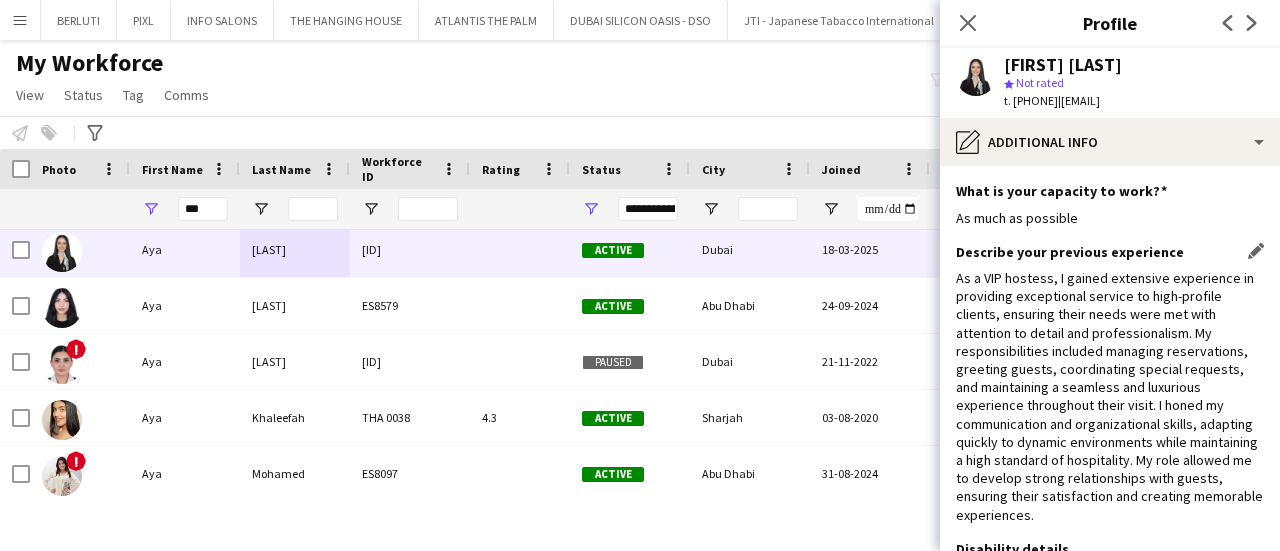 scroll, scrollTop: 500, scrollLeft: 0, axis: vertical 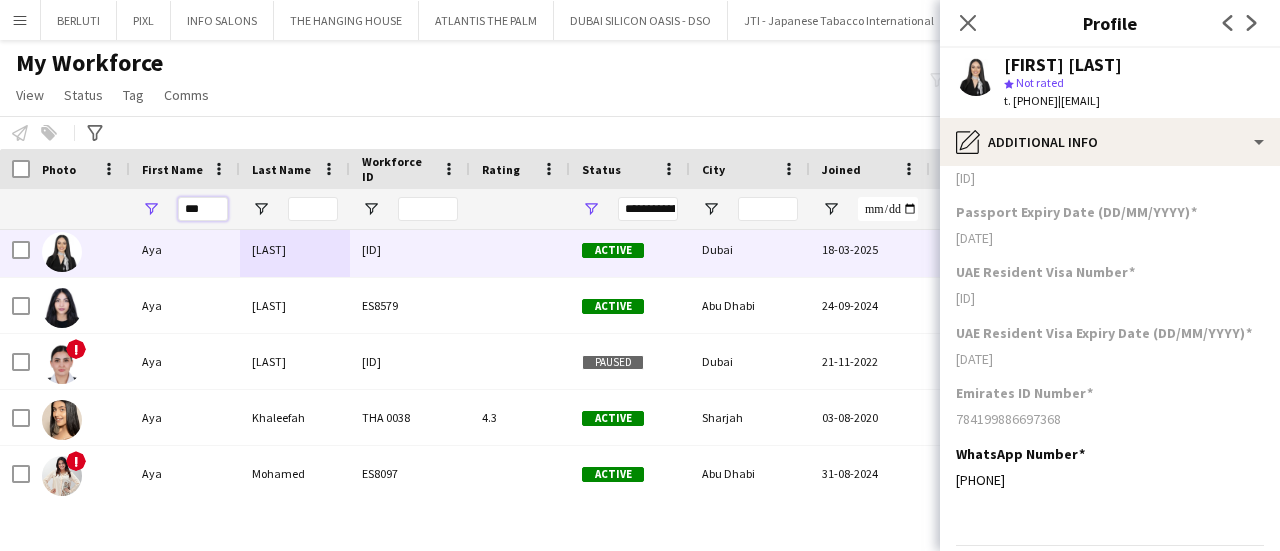 drag, startPoint x: 214, startPoint y: 211, endPoint x: 194, endPoint y: 213, distance: 20.09975 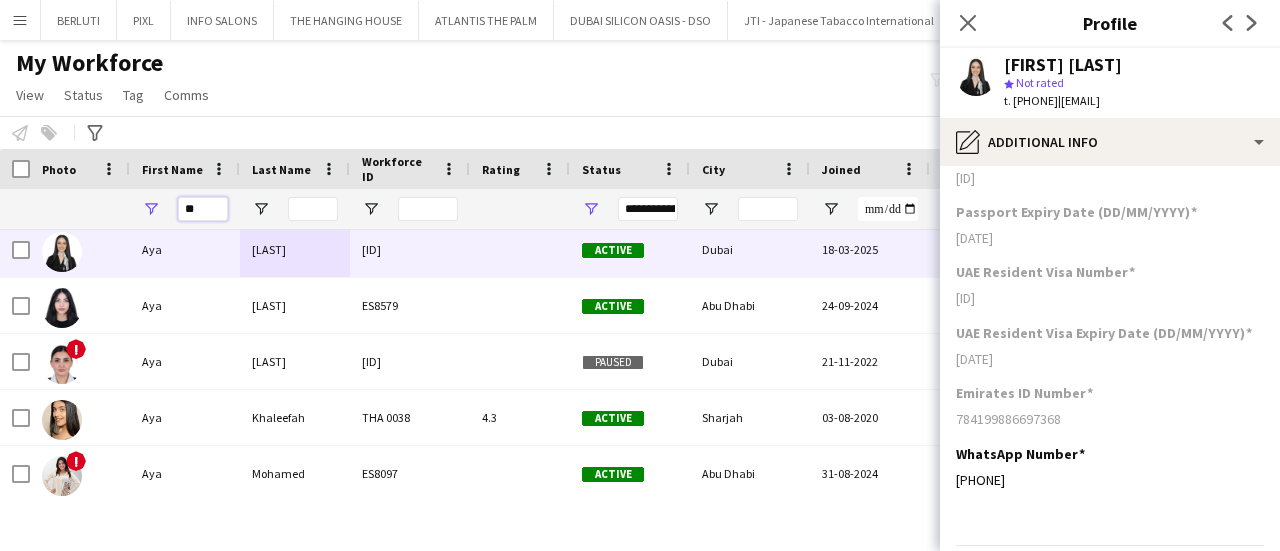 type on "*" 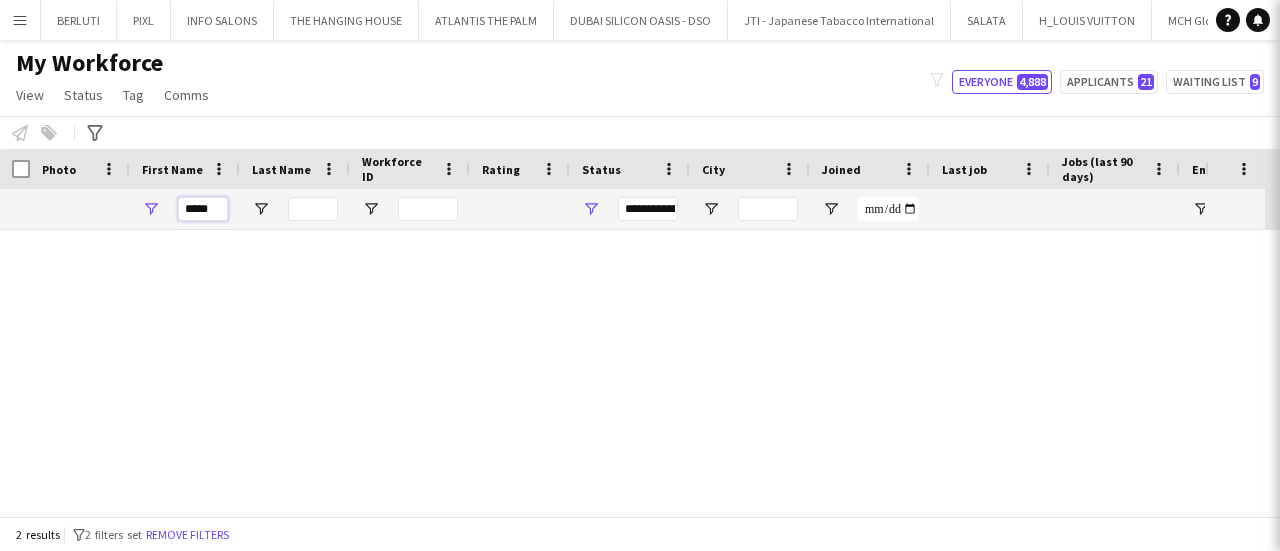 scroll, scrollTop: 0, scrollLeft: 0, axis: both 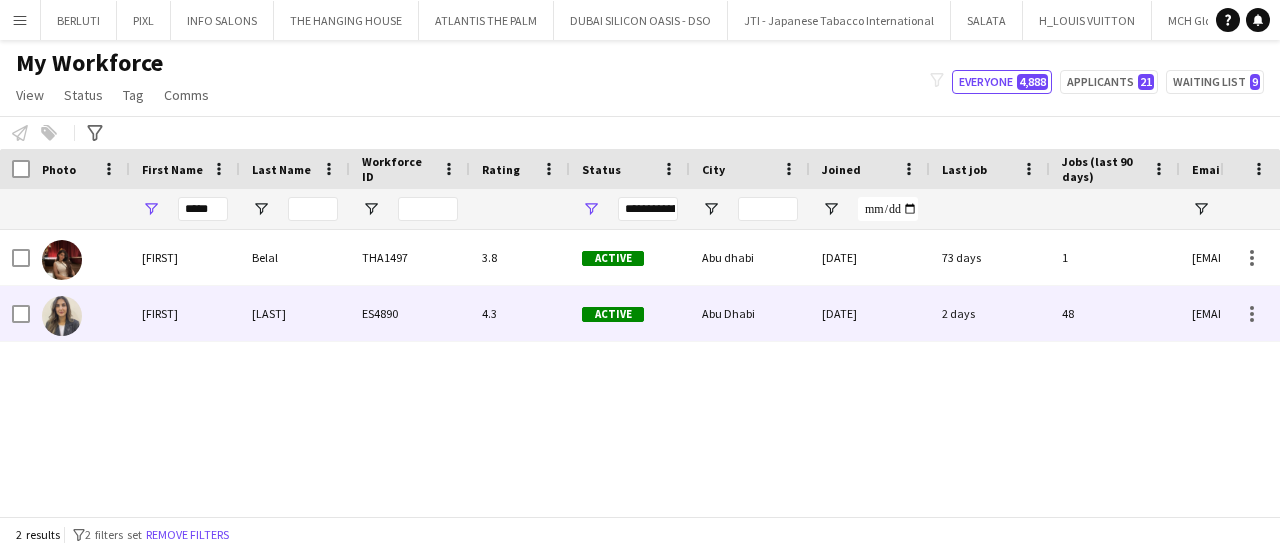 click on "[FIRST]" at bounding box center [185, 313] 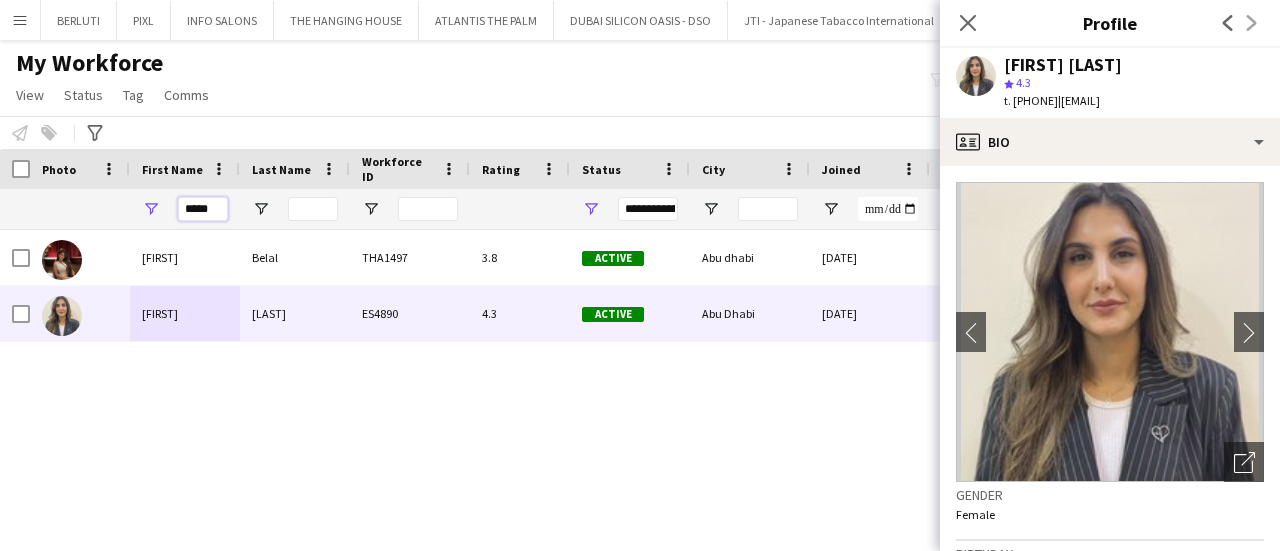drag, startPoint x: 214, startPoint y: 208, endPoint x: 105, endPoint y: 208, distance: 109 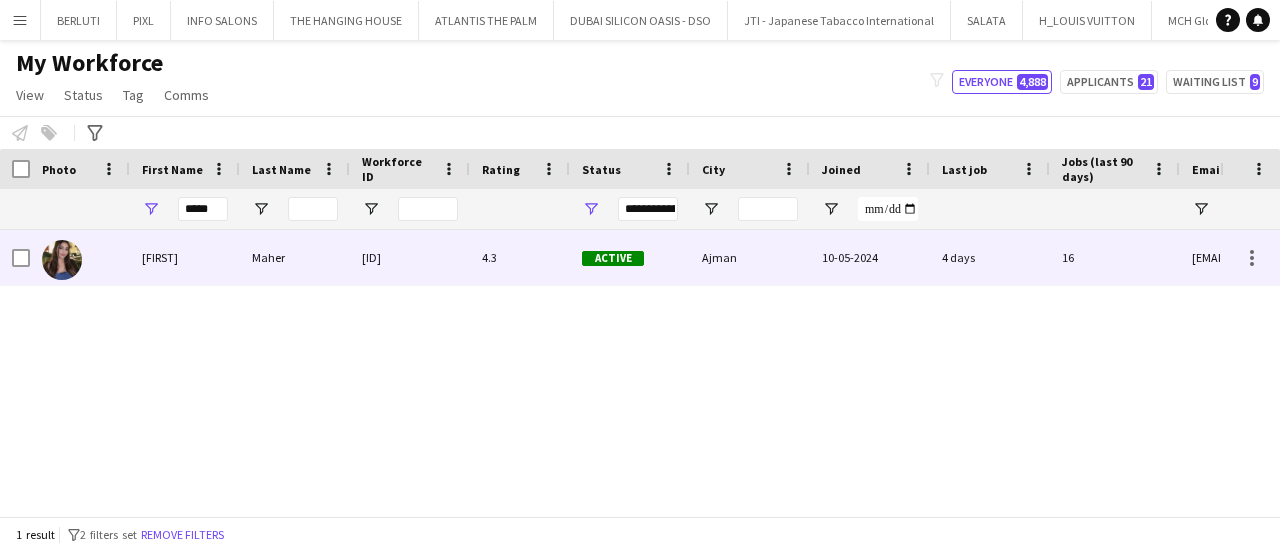 click on "[FIRST]" at bounding box center [185, 257] 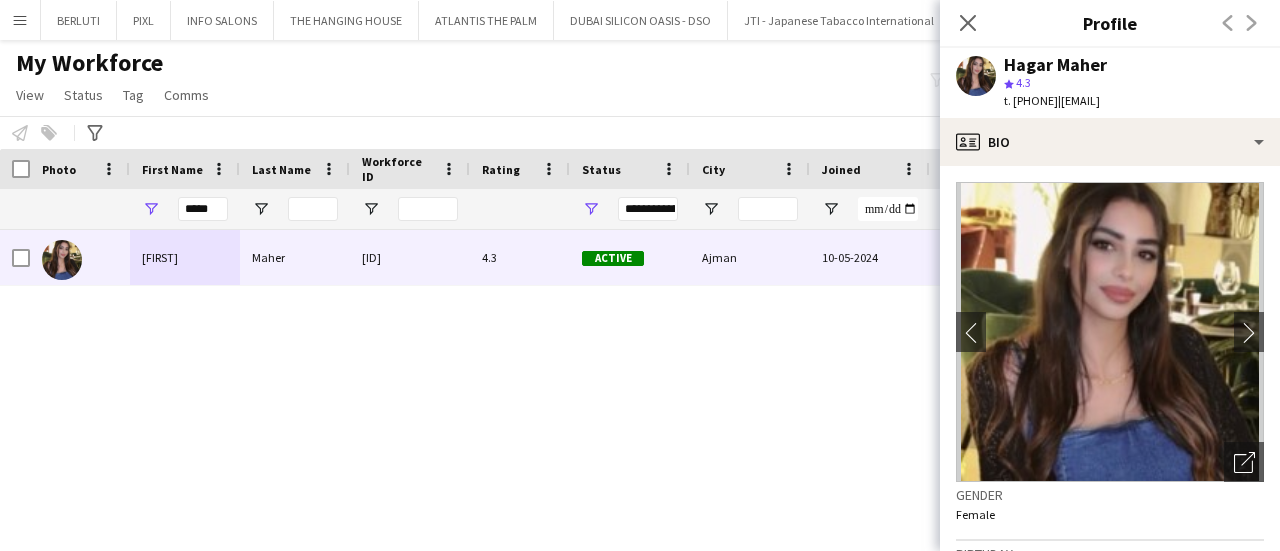 drag, startPoint x: 1014, startPoint y: 101, endPoint x: 1088, endPoint y: 103, distance: 74.02702 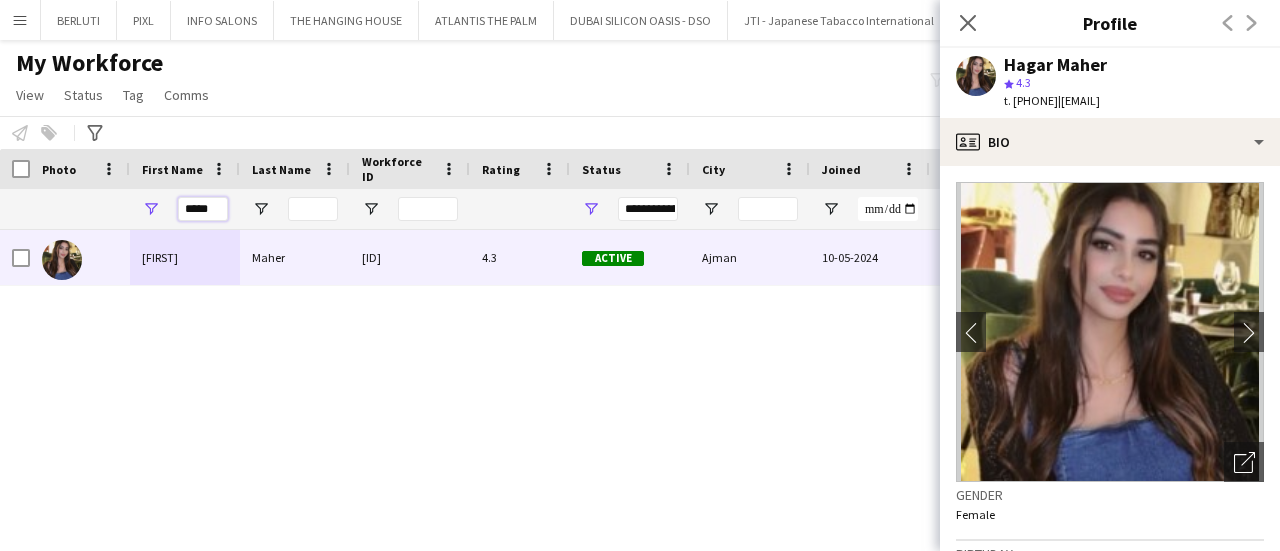 drag, startPoint x: 218, startPoint y: 213, endPoint x: 63, endPoint y: 205, distance: 155.20631 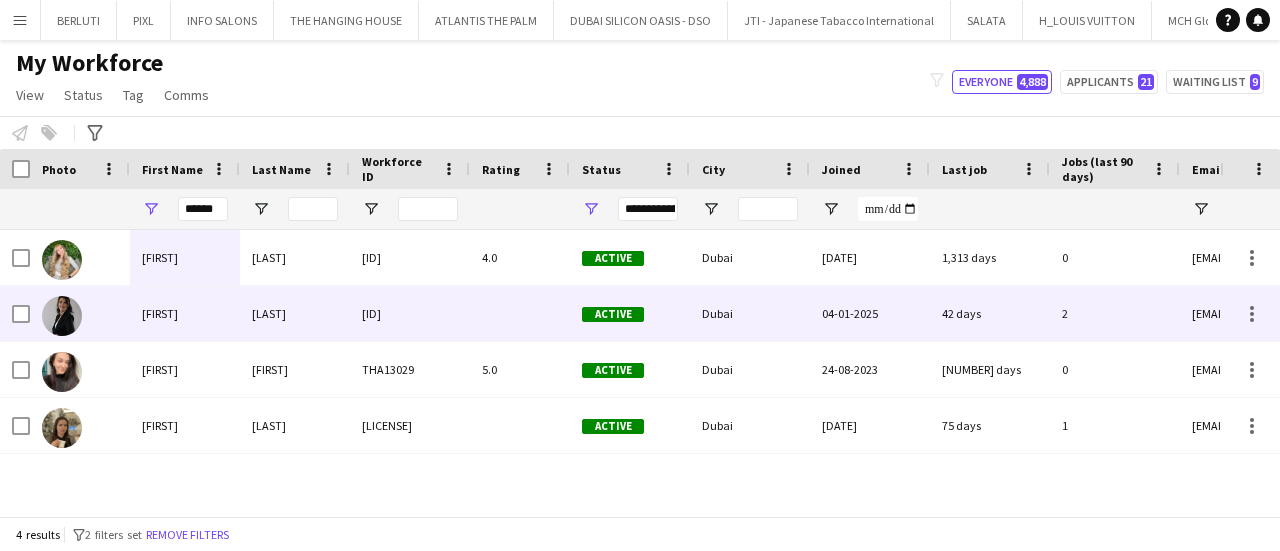 click on "[LAST]" at bounding box center [295, 313] 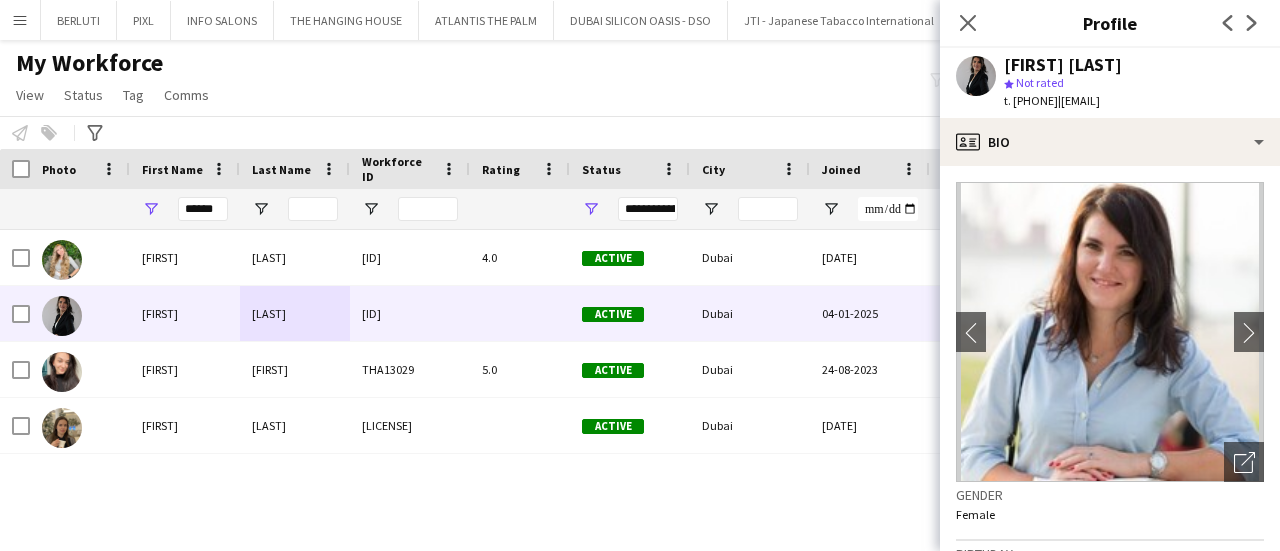drag, startPoint x: 1014, startPoint y: 103, endPoint x: 1085, endPoint y: 110, distance: 71.34424 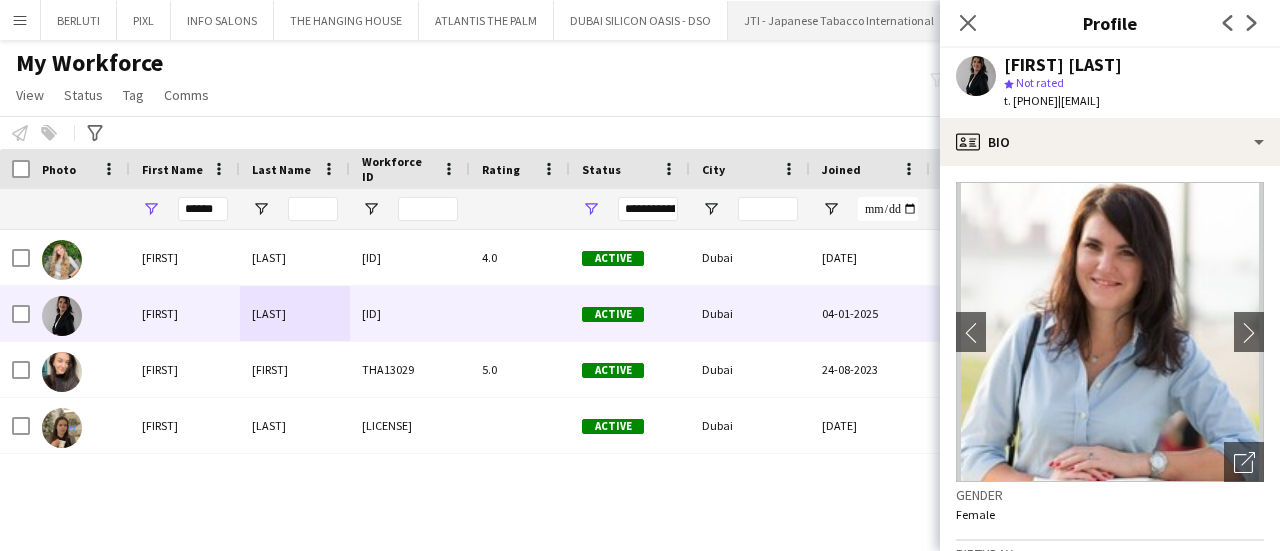 copy on "[PHONE]" 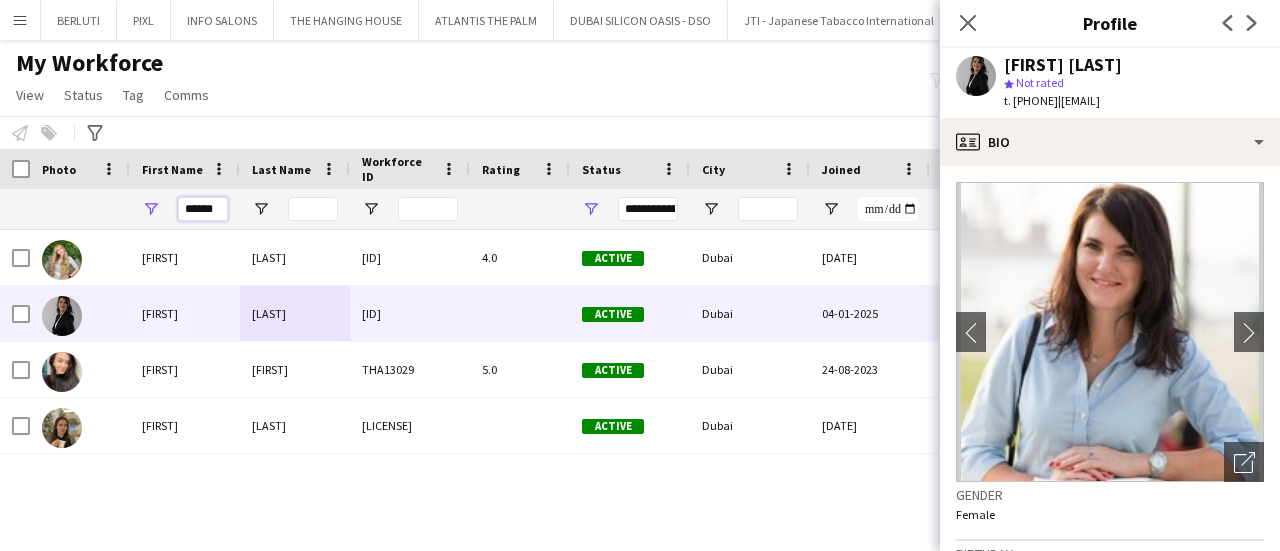 click on "Workforce Details
Photo
First Name" at bounding box center [1084, 189] 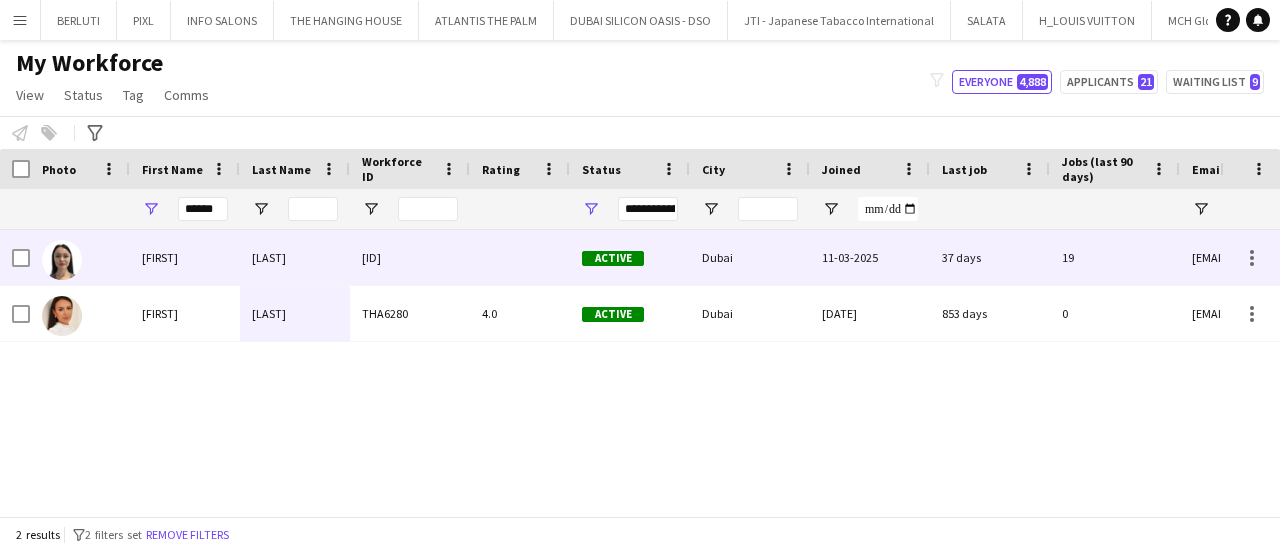 click on "[FIRST]" at bounding box center (185, 257) 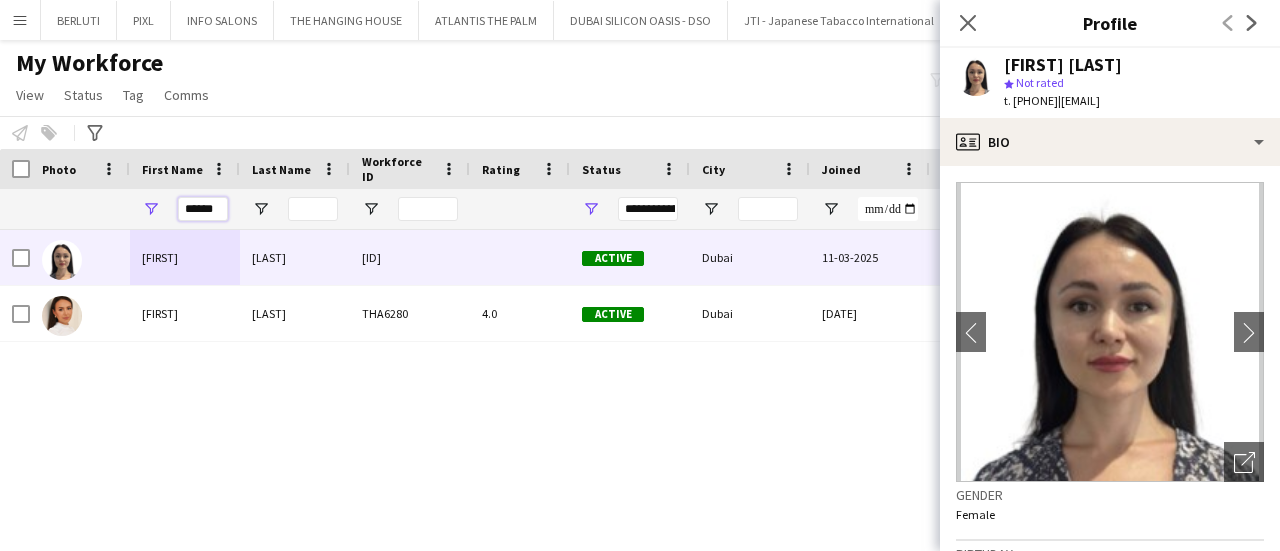 drag, startPoint x: 215, startPoint y: 212, endPoint x: 110, endPoint y: 199, distance: 105.801704 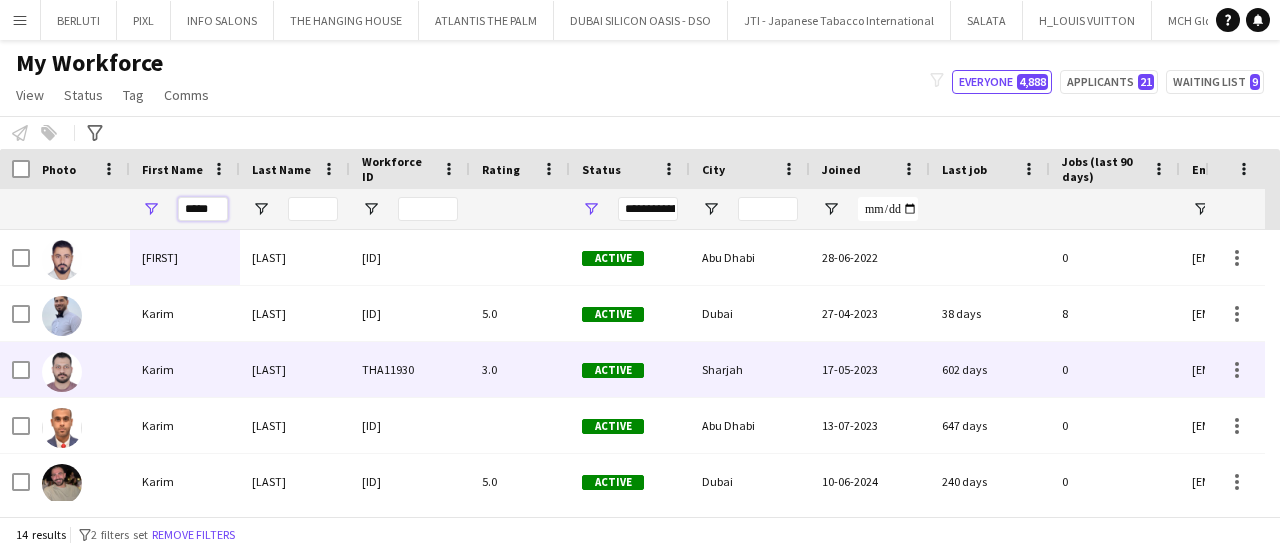 scroll, scrollTop: 76, scrollLeft: 0, axis: vertical 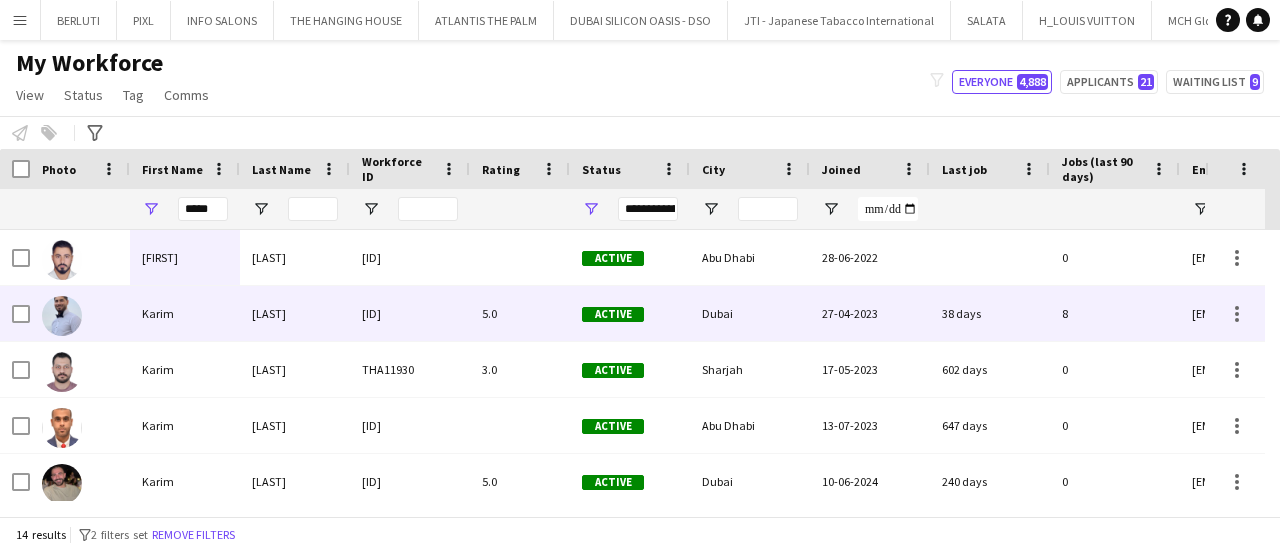 click on "[LAST]" at bounding box center (295, 313) 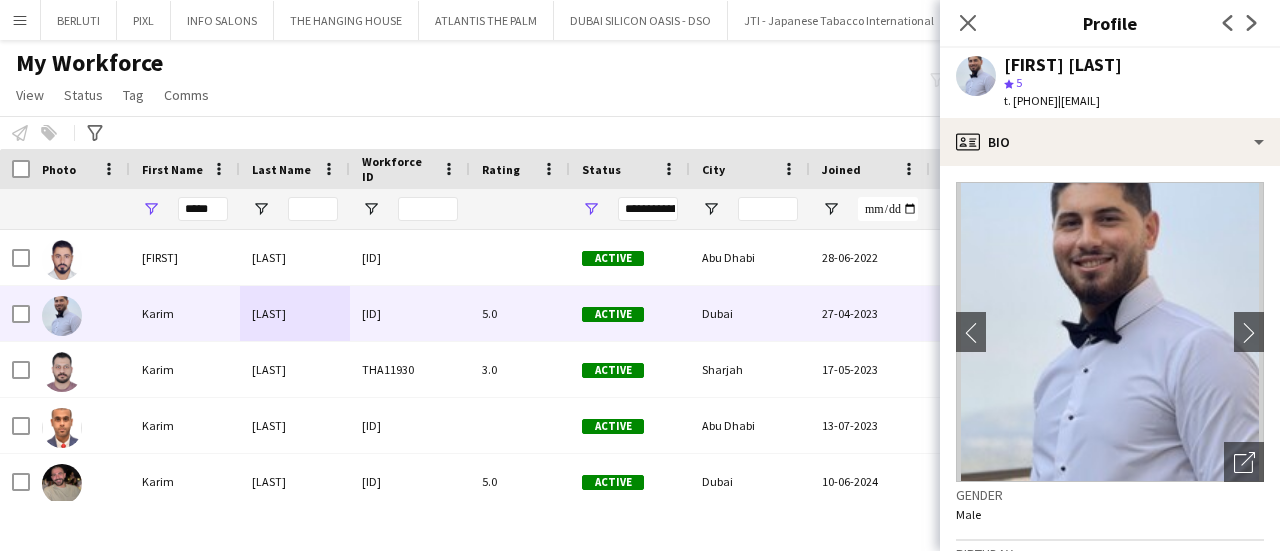 drag, startPoint x: 1015, startPoint y: 100, endPoint x: 1088, endPoint y: 100, distance: 73 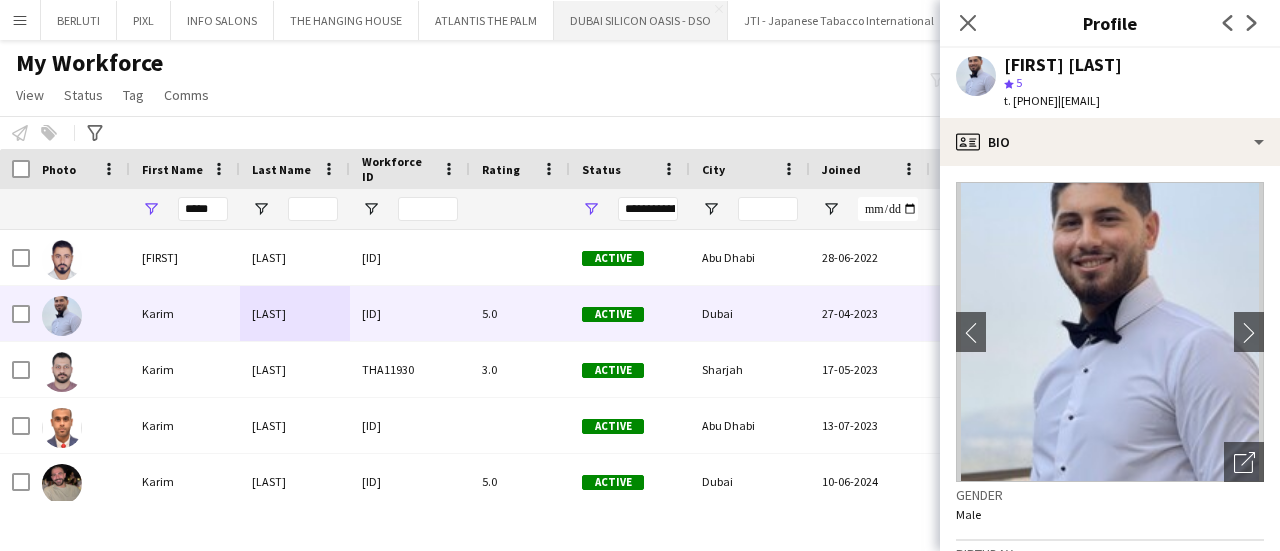 copy on "[PHONE]" 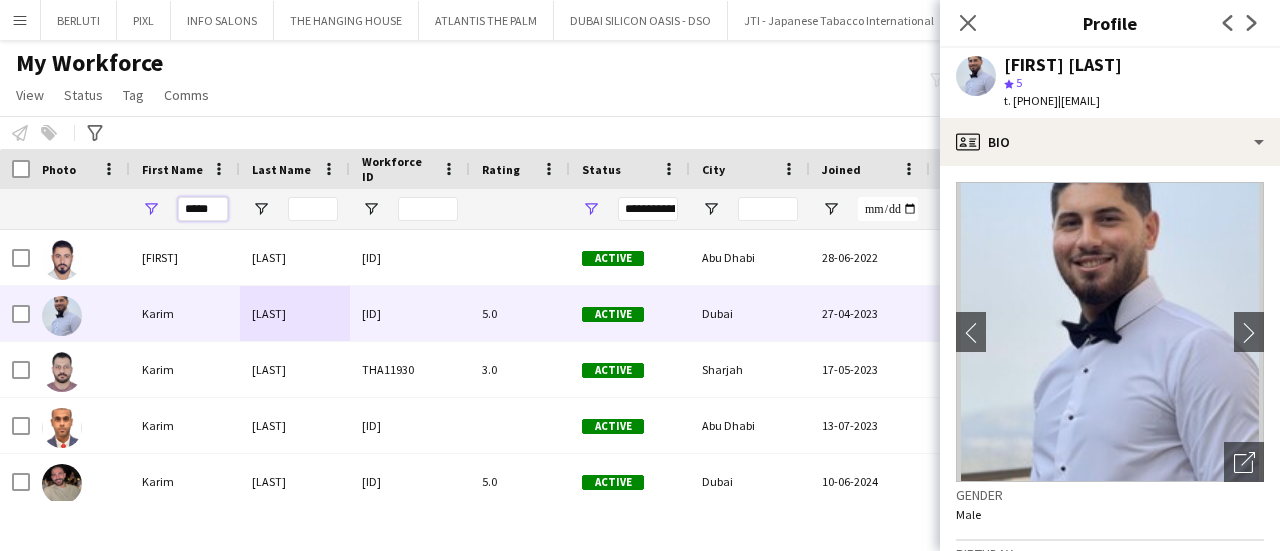 click on "*****" at bounding box center [203, 209] 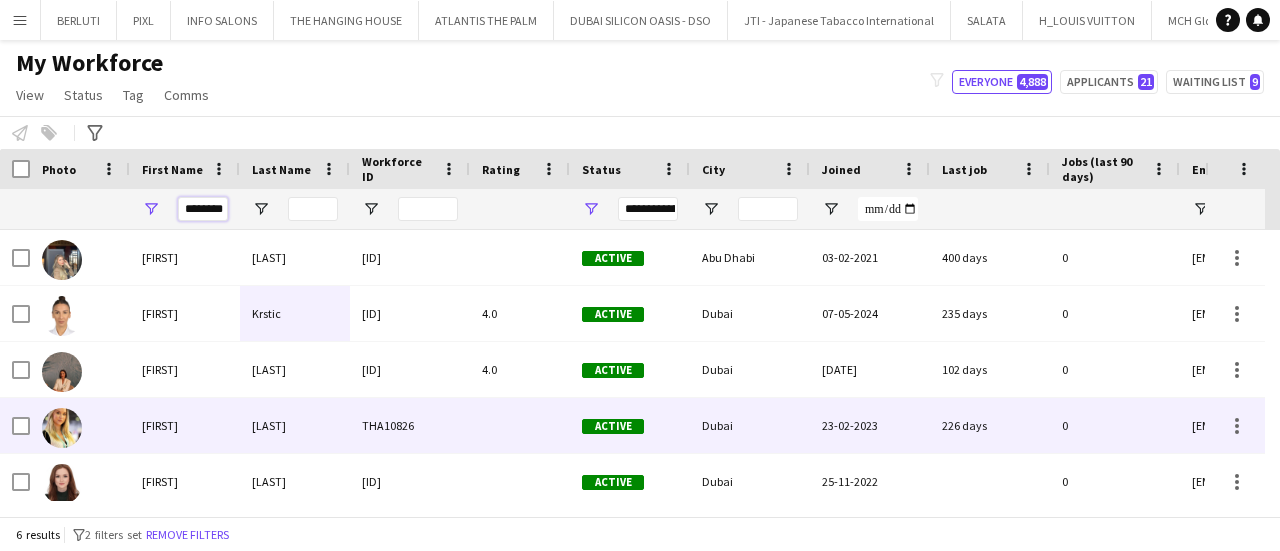 scroll, scrollTop: 45, scrollLeft: 0, axis: vertical 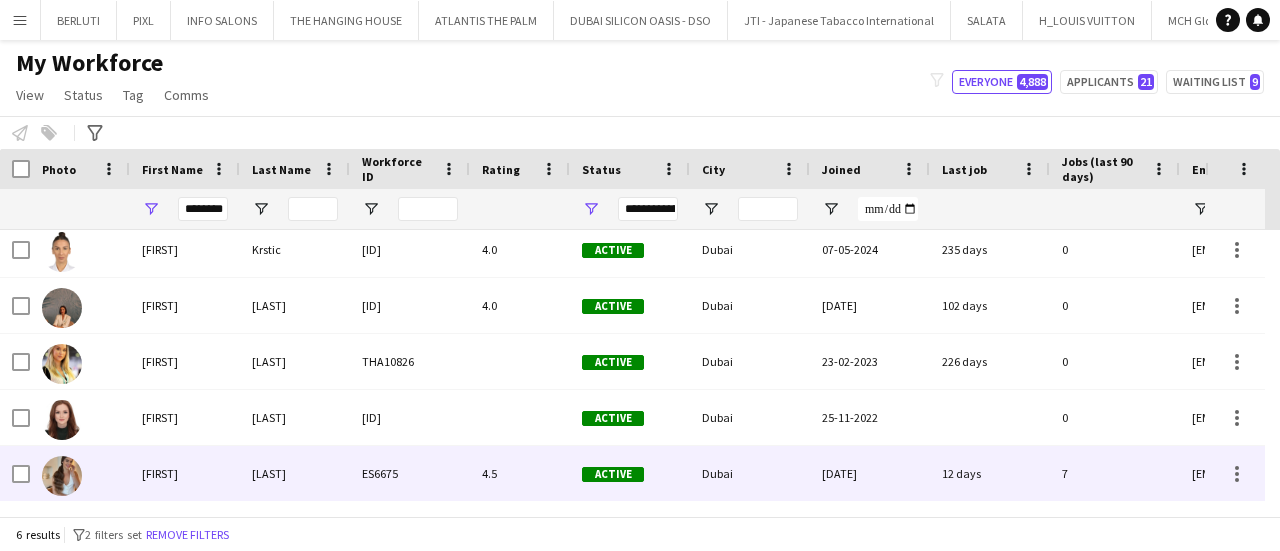 click on "[LAST]" at bounding box center (295, 473) 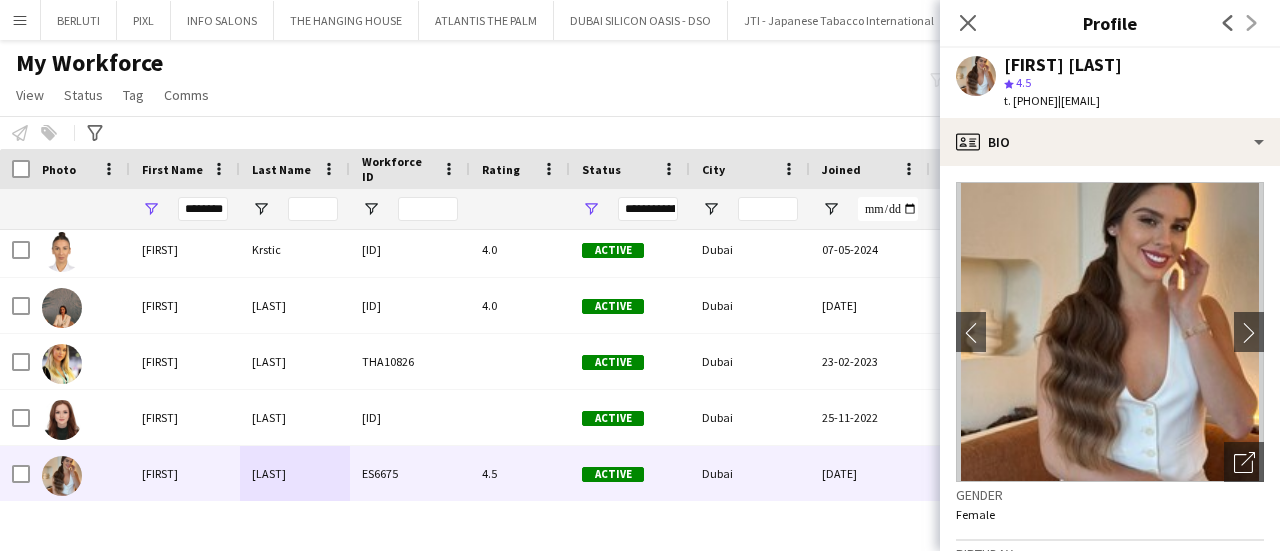 drag, startPoint x: 1015, startPoint y: 102, endPoint x: 1089, endPoint y: 101, distance: 74.00676 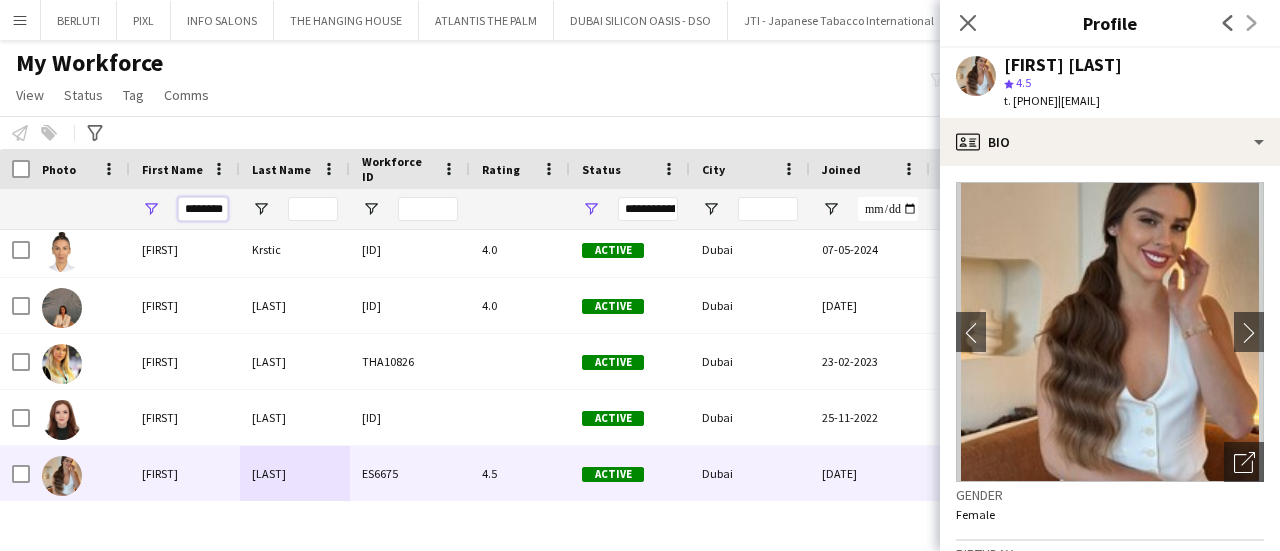 drag, startPoint x: 220, startPoint y: 209, endPoint x: 75, endPoint y: 197, distance: 145.4957 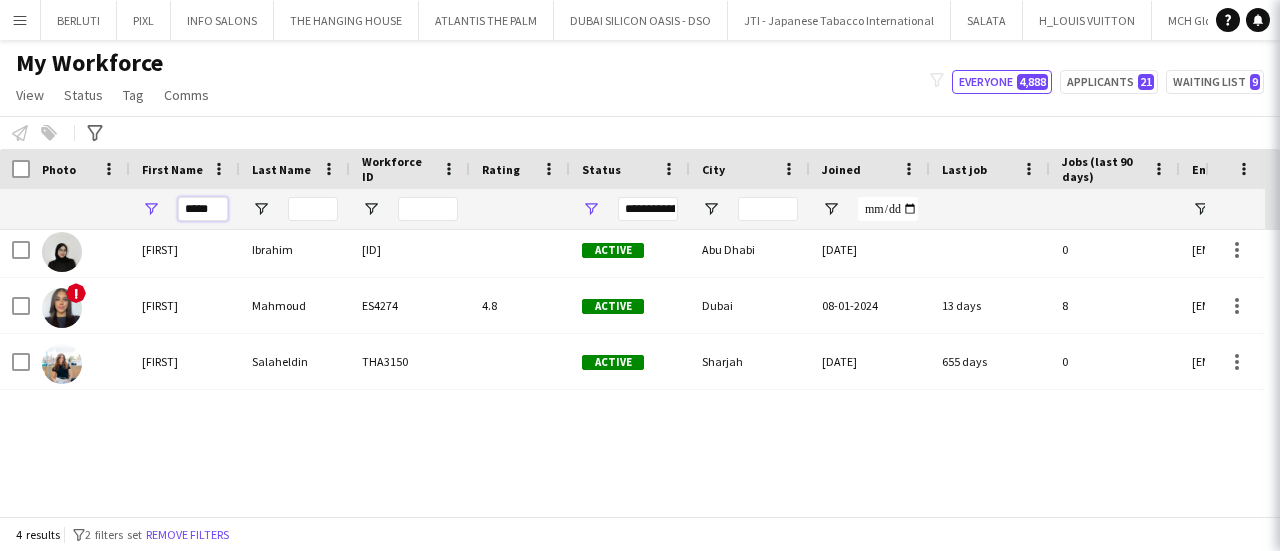 scroll, scrollTop: 0, scrollLeft: 0, axis: both 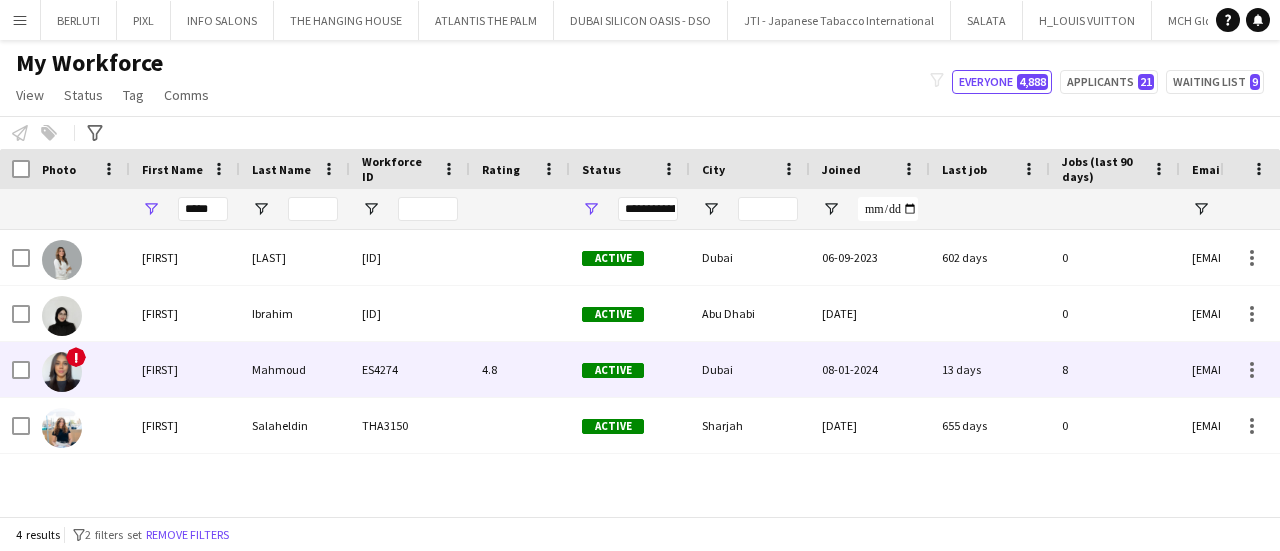 click on "4.8" at bounding box center [520, 369] 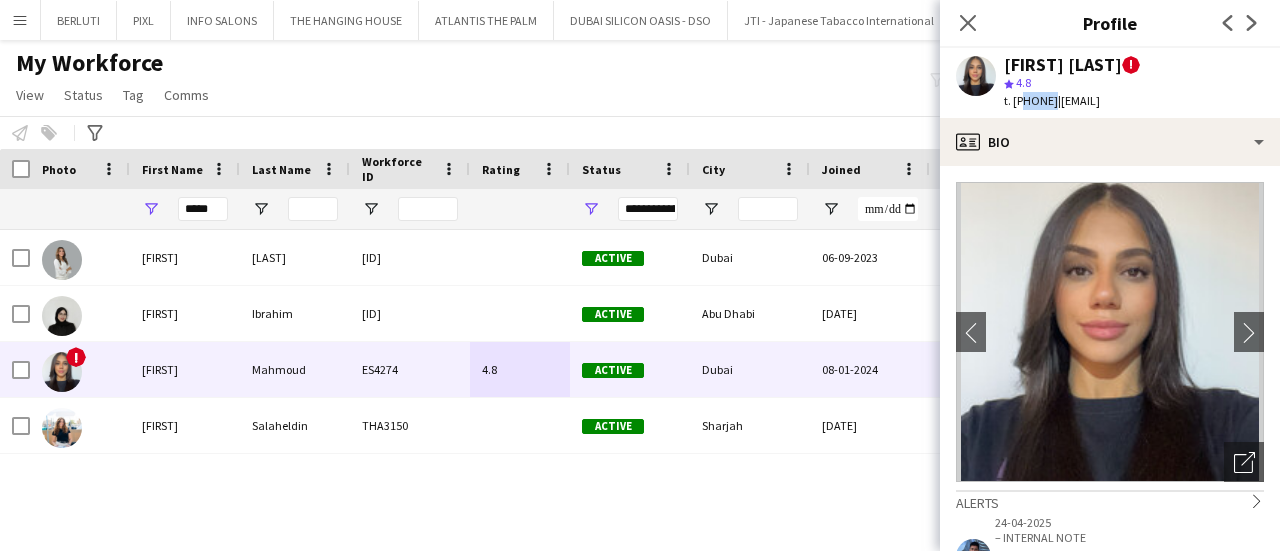 drag, startPoint x: 1017, startPoint y: 103, endPoint x: 1046, endPoint y: 104, distance: 29.017237 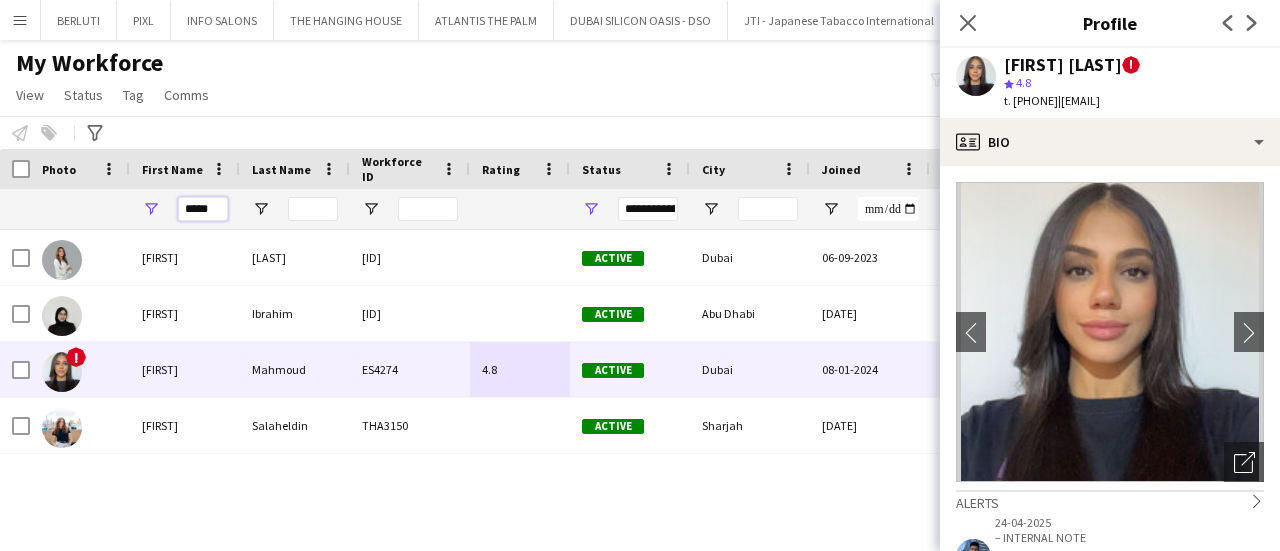 click on "*****" at bounding box center [203, 209] 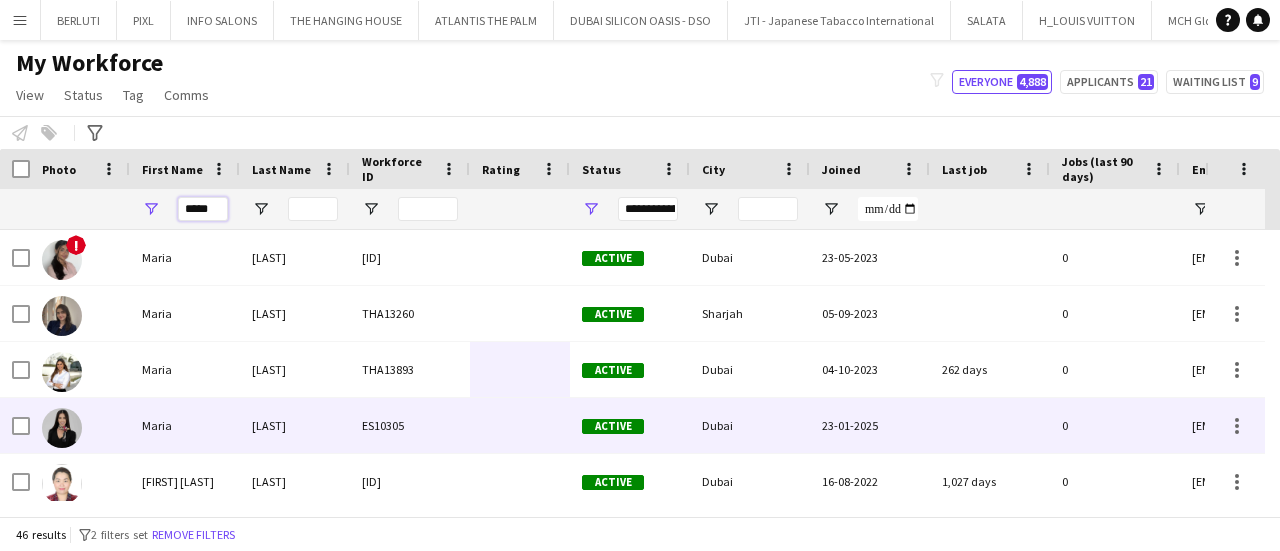 scroll, scrollTop: 300, scrollLeft: 0, axis: vertical 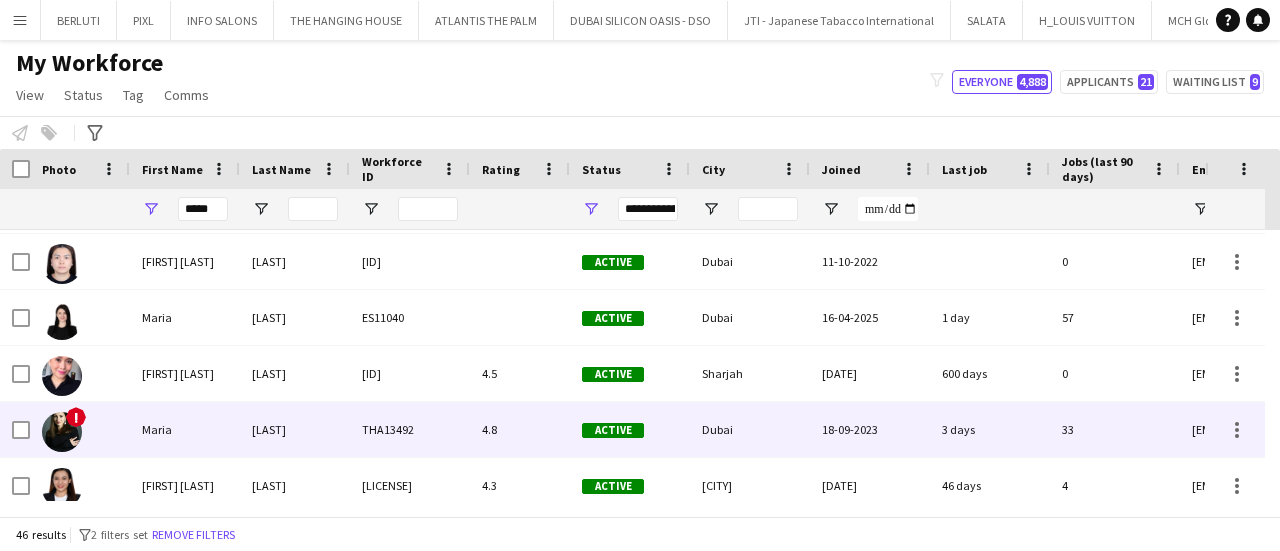 click on "THA13492" at bounding box center (410, 429) 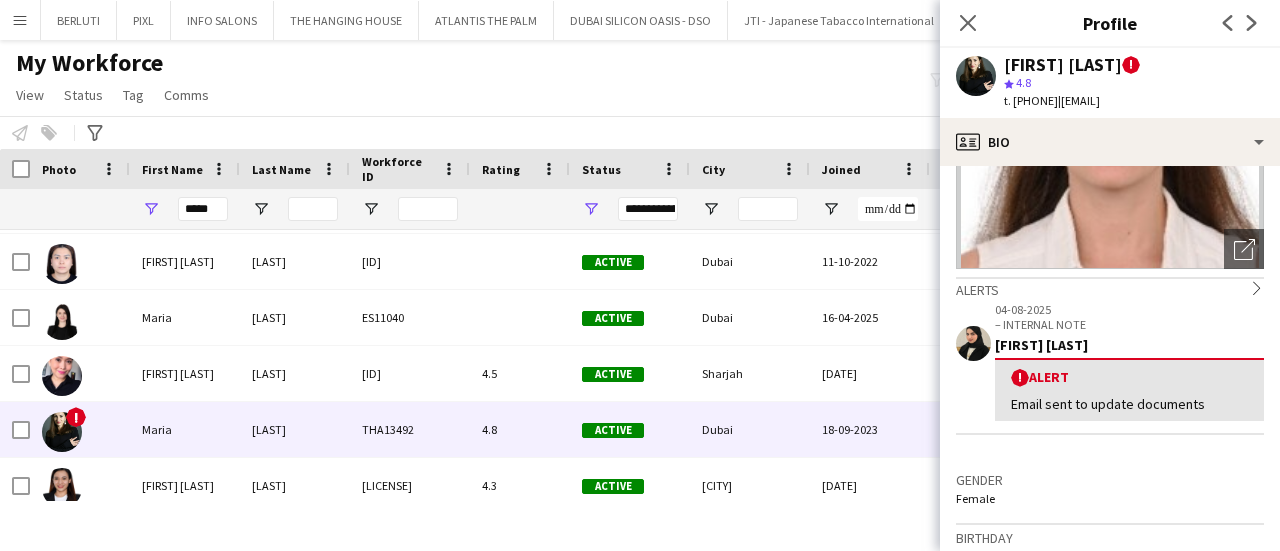 scroll, scrollTop: 300, scrollLeft: 0, axis: vertical 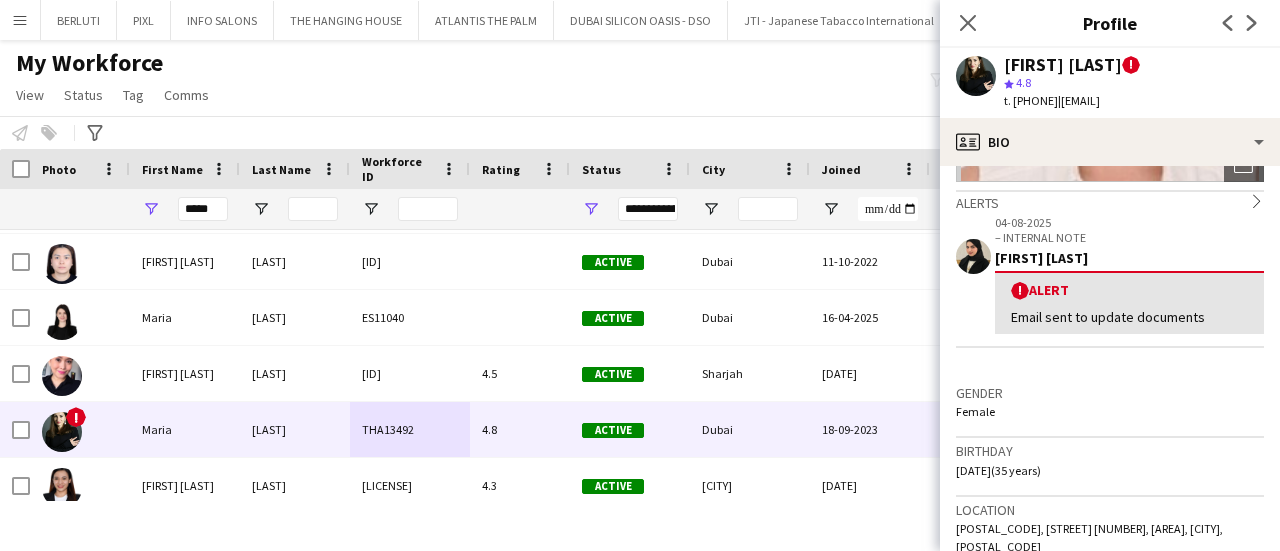 drag, startPoint x: 1013, startPoint y: 103, endPoint x: 1090, endPoint y: 103, distance: 77 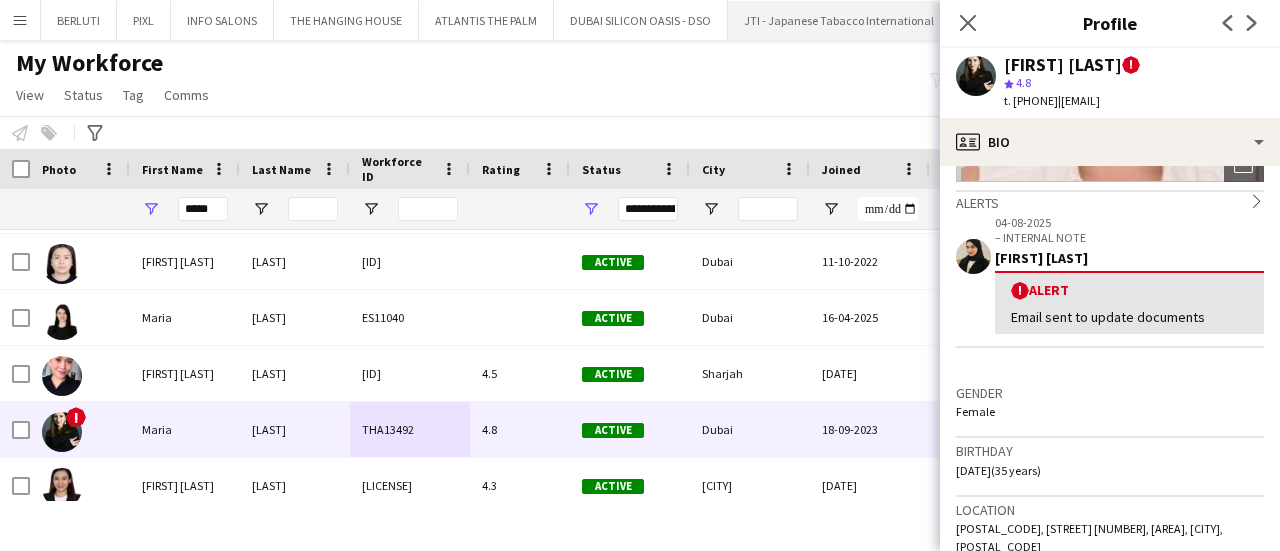 copy on "[PHONE]" 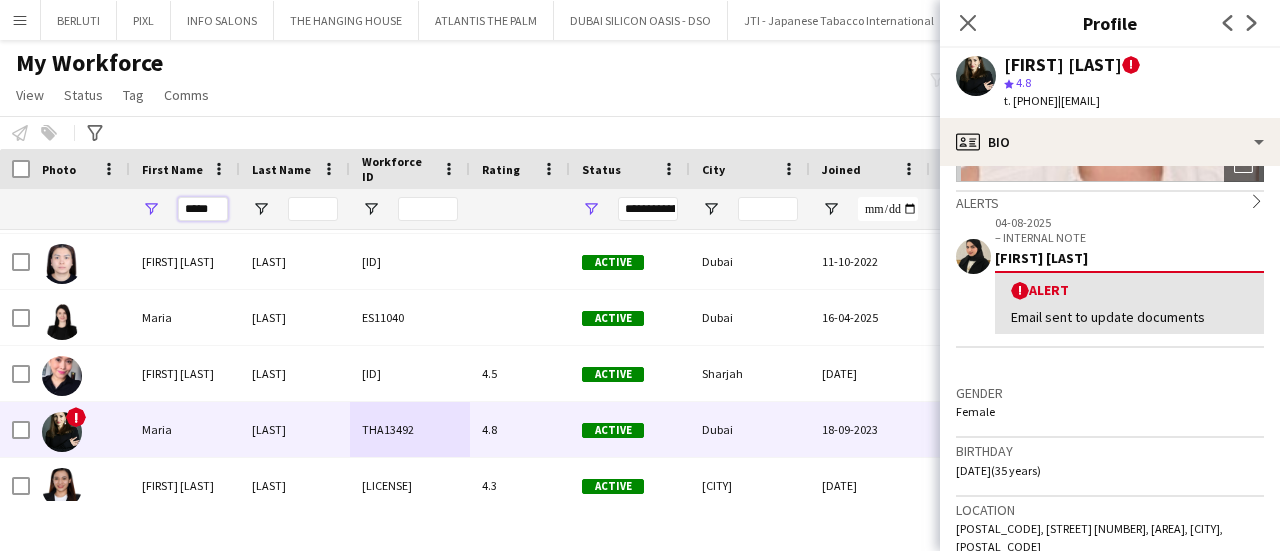 click on "*****" at bounding box center [203, 209] 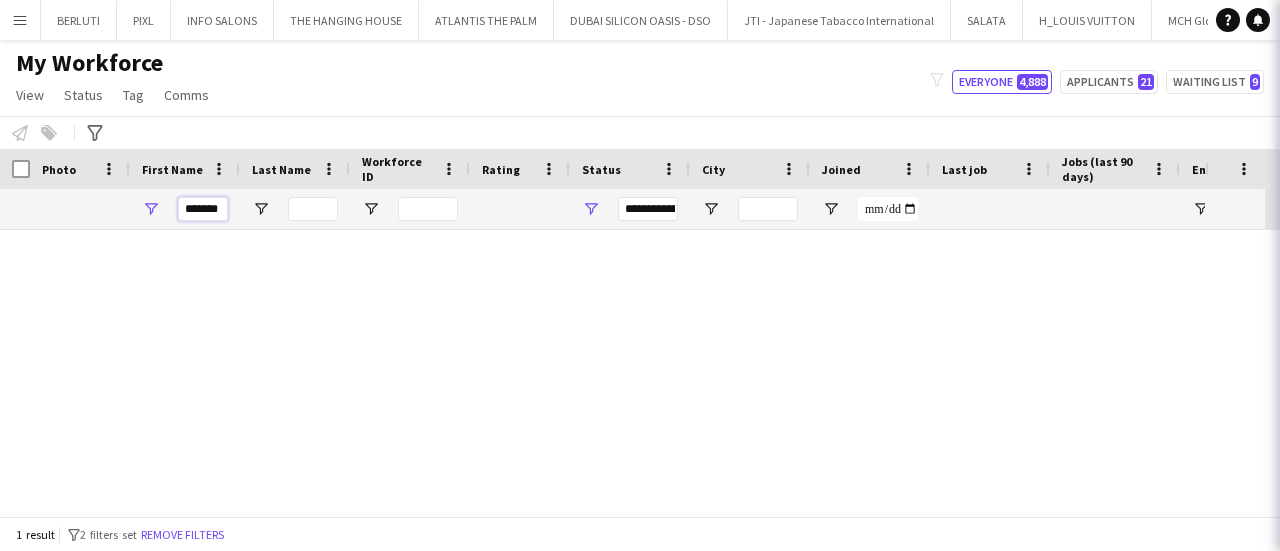 scroll, scrollTop: 0, scrollLeft: 0, axis: both 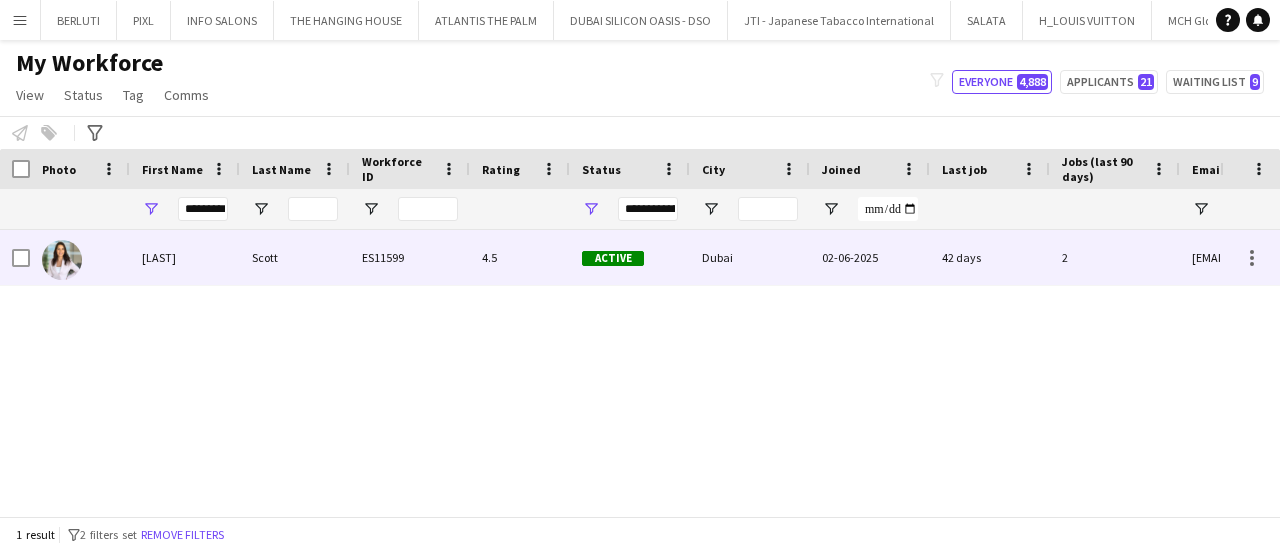 click on "4.5" at bounding box center (520, 257) 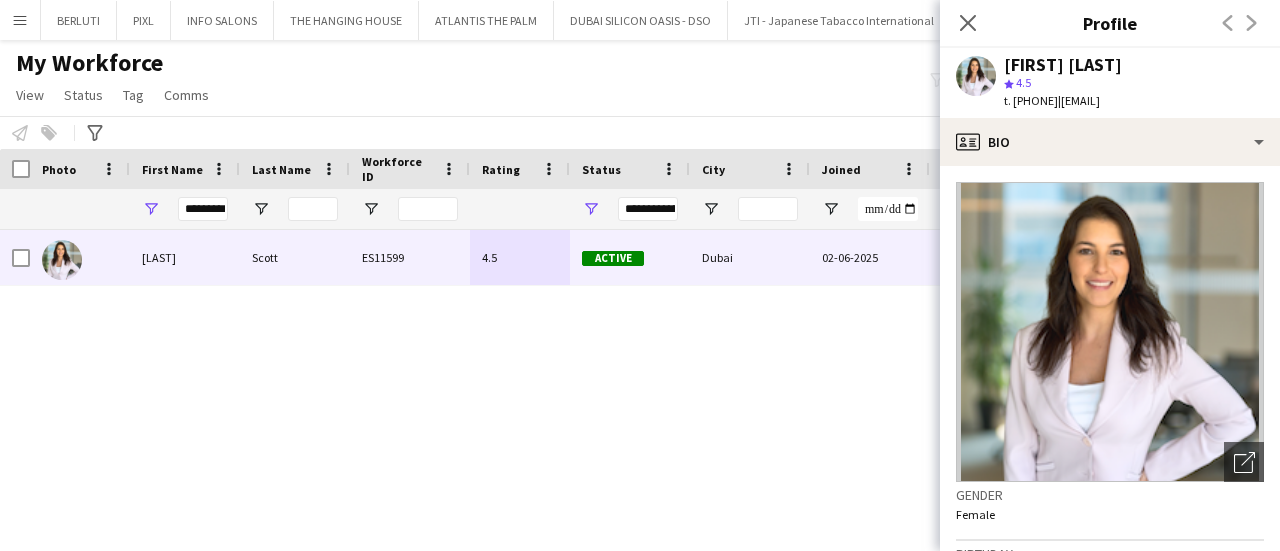 drag, startPoint x: 1014, startPoint y: 105, endPoint x: 1088, endPoint y: 102, distance: 74.06078 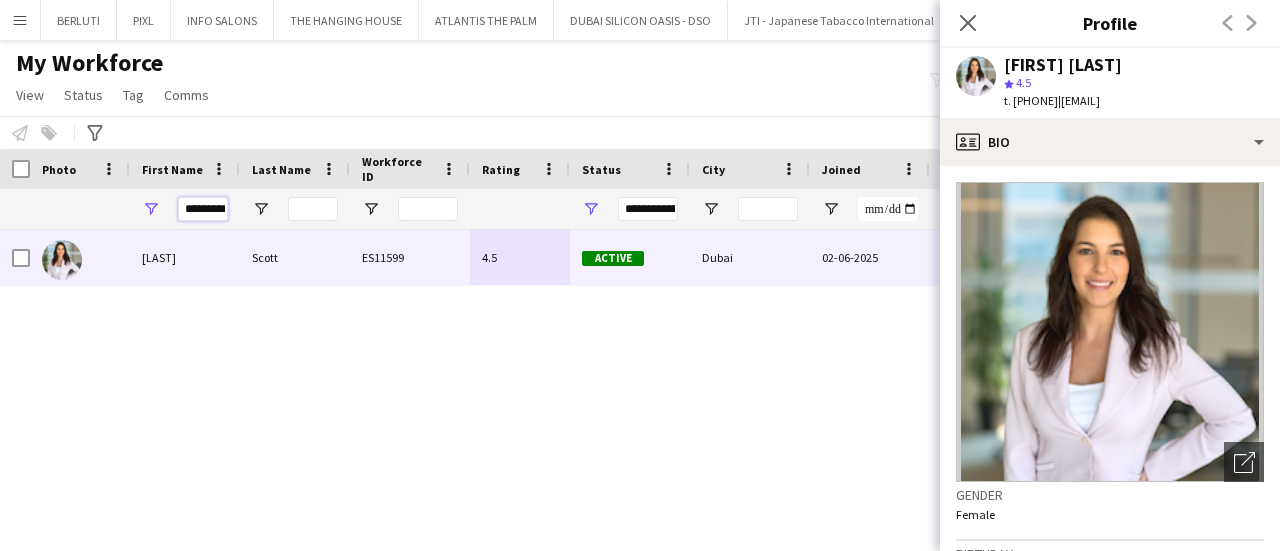 scroll, scrollTop: 0, scrollLeft: 0, axis: both 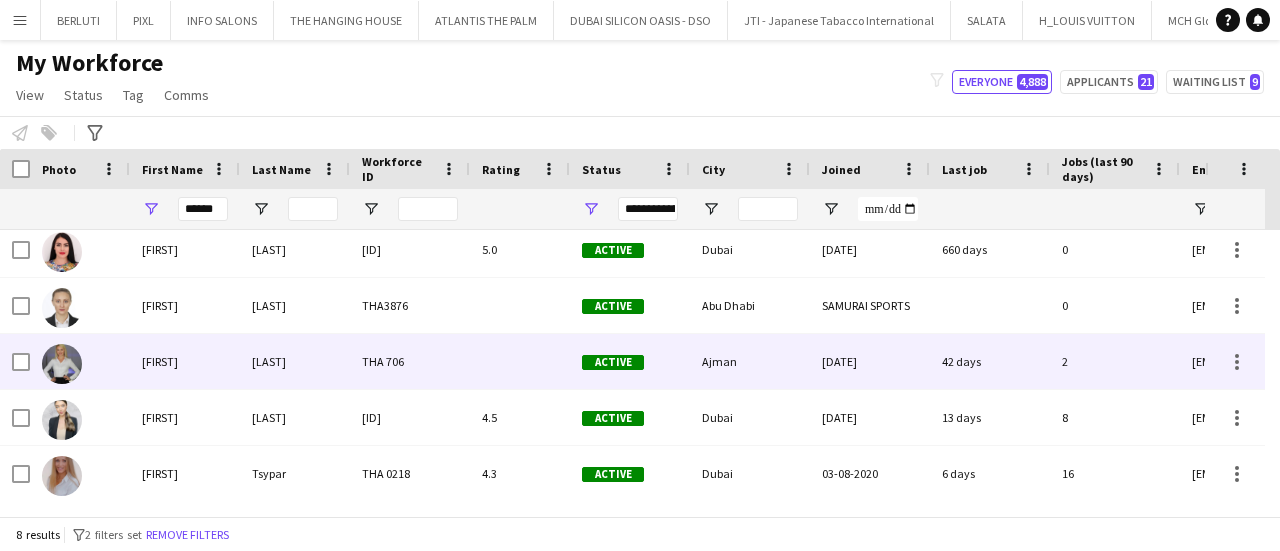 click on "[LAST]" at bounding box center (295, 361) 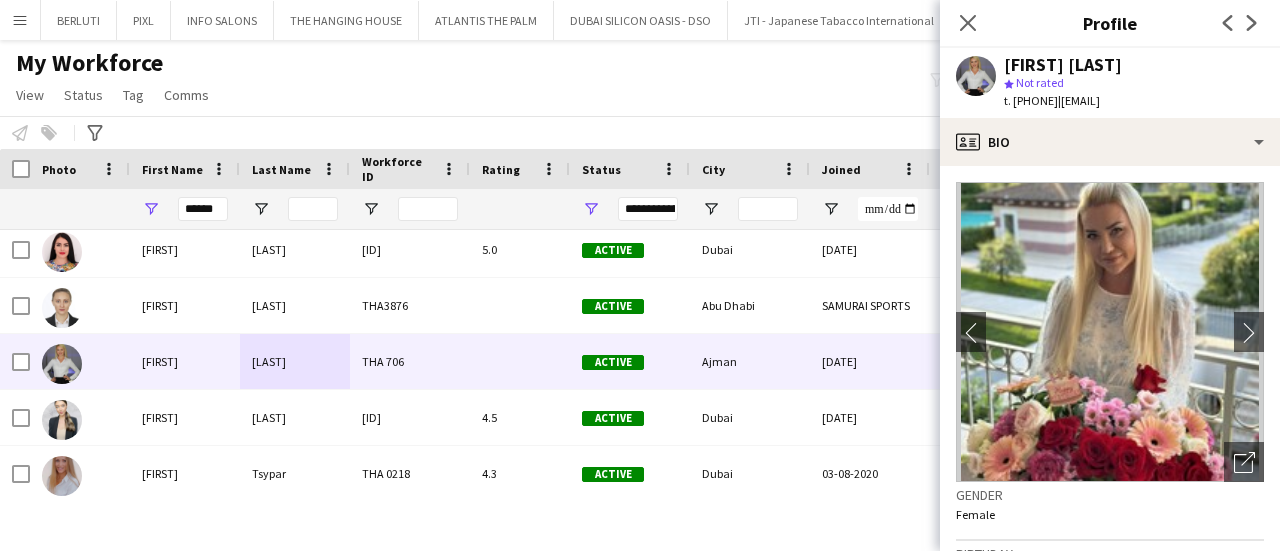 drag, startPoint x: 1014, startPoint y: 101, endPoint x: 1092, endPoint y: 108, distance: 78.31347 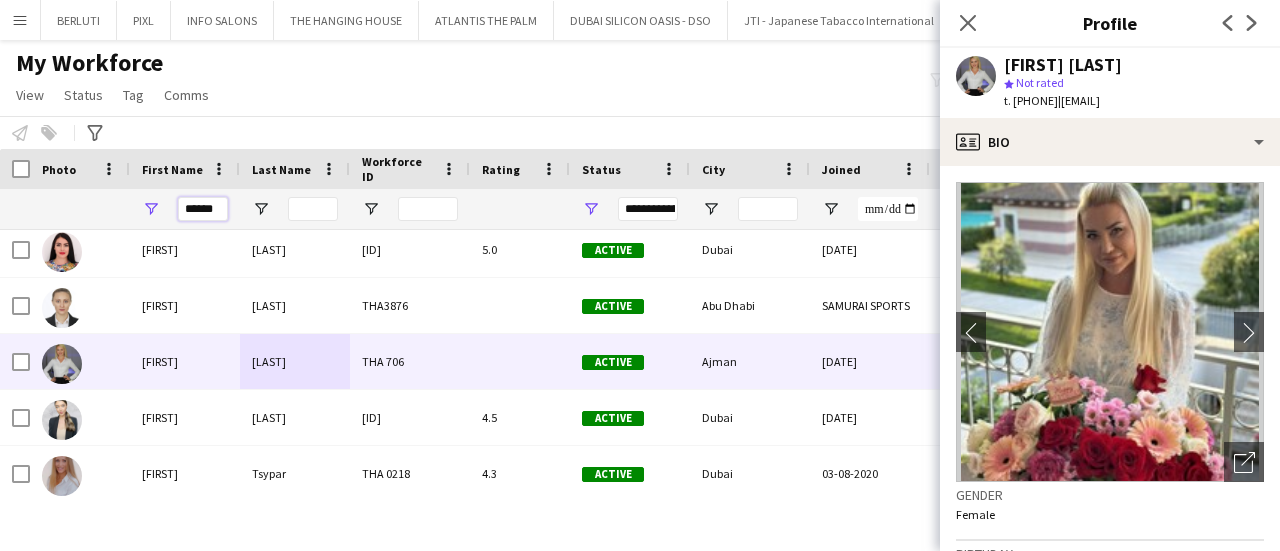 drag, startPoint x: 224, startPoint y: 210, endPoint x: 162, endPoint y: 206, distance: 62.1289 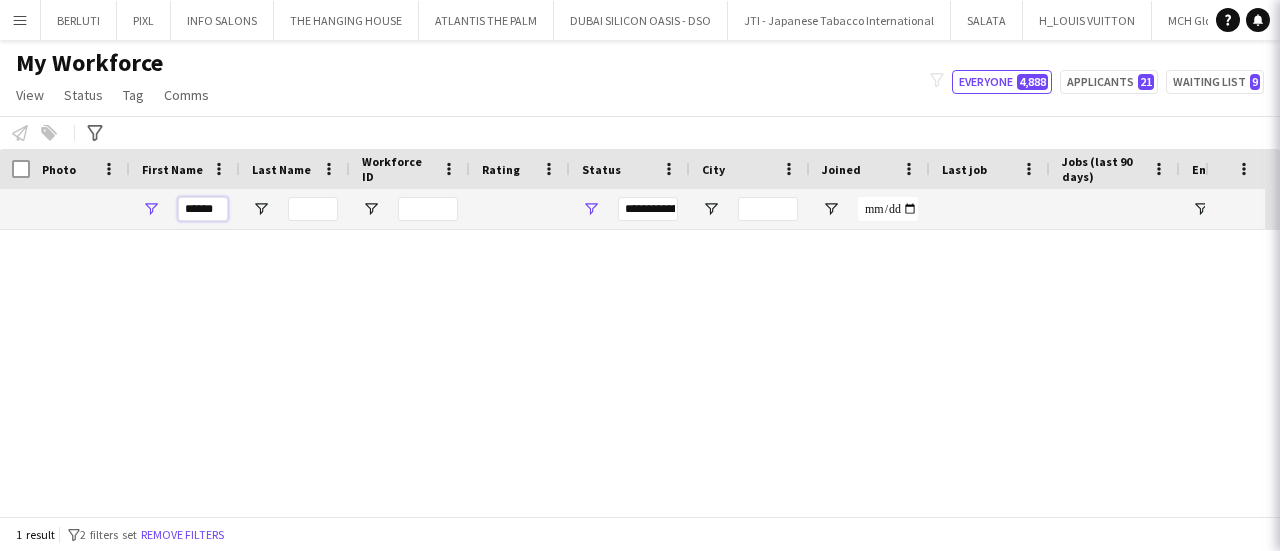 scroll, scrollTop: 0, scrollLeft: 0, axis: both 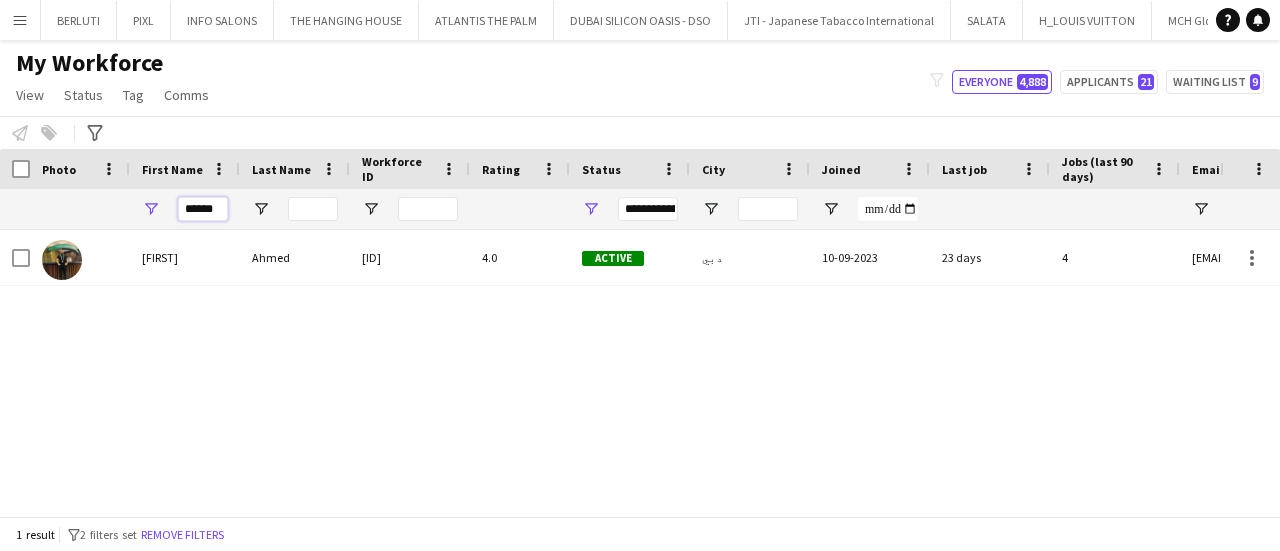type on "******" 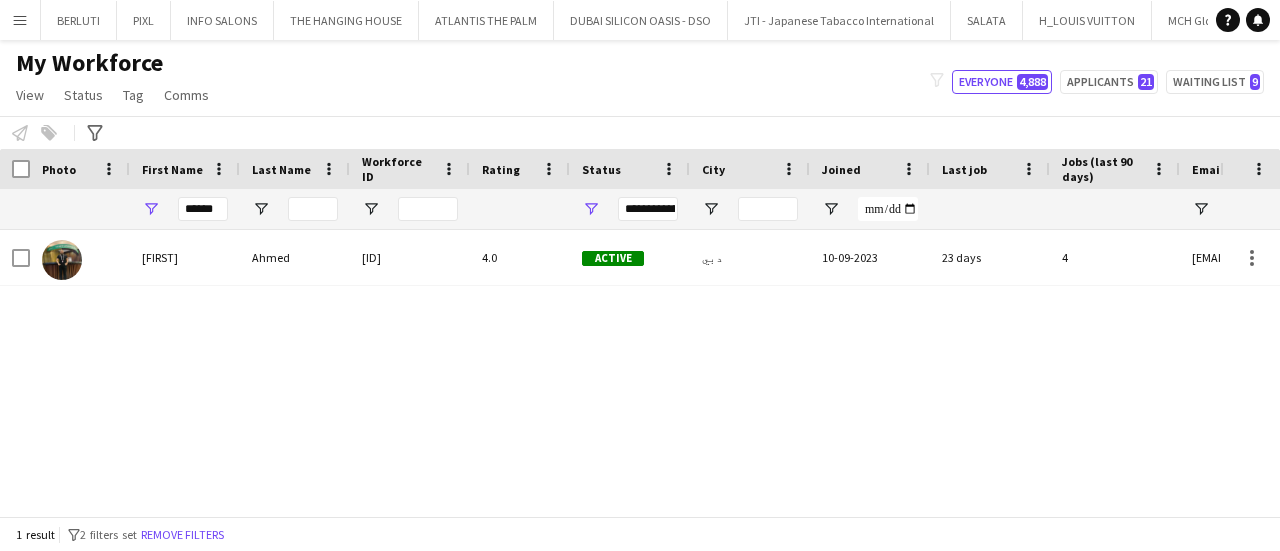 scroll, scrollTop: 0, scrollLeft: 0, axis: both 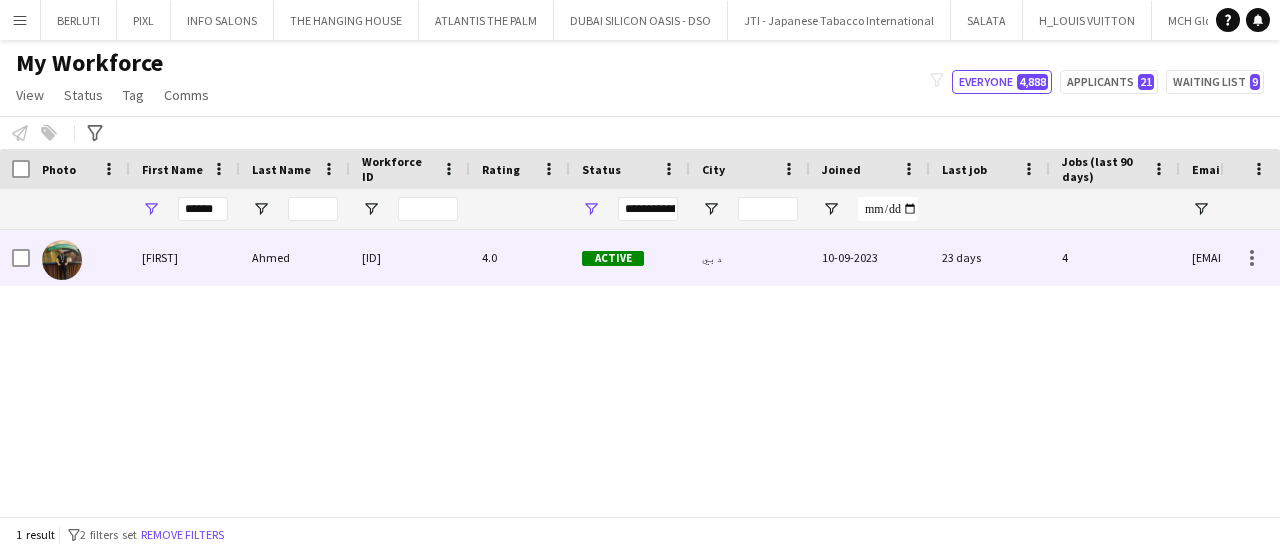 click on "Ahmed" at bounding box center (295, 257) 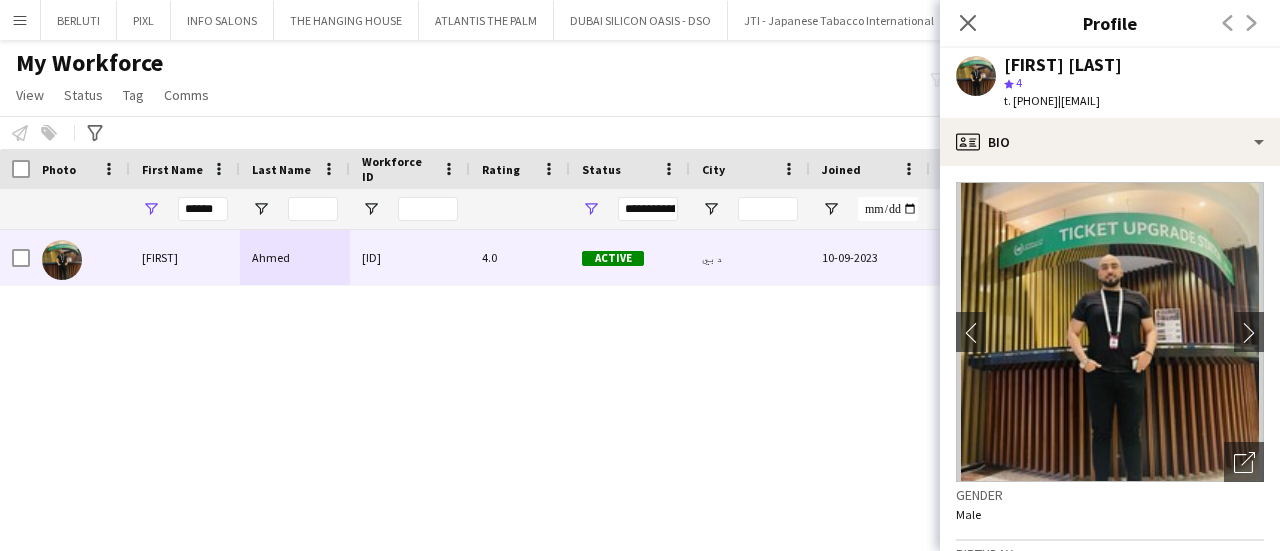 drag, startPoint x: 1014, startPoint y: 102, endPoint x: 1091, endPoint y: 101, distance: 77.00649 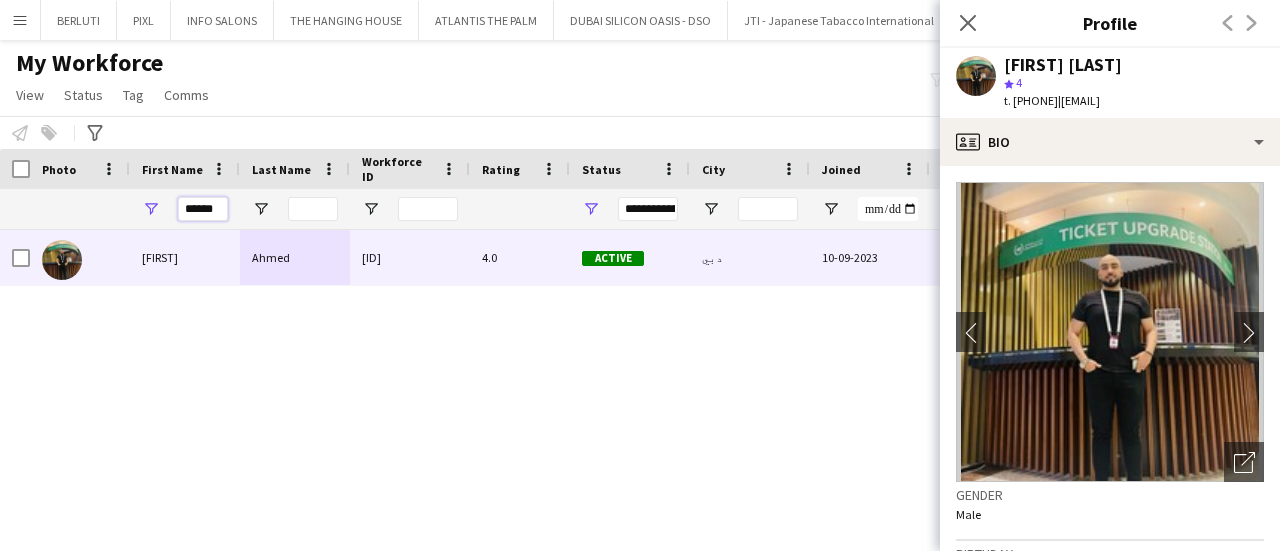 drag, startPoint x: 186, startPoint y: 215, endPoint x: 810, endPoint y: 191, distance: 624.46136 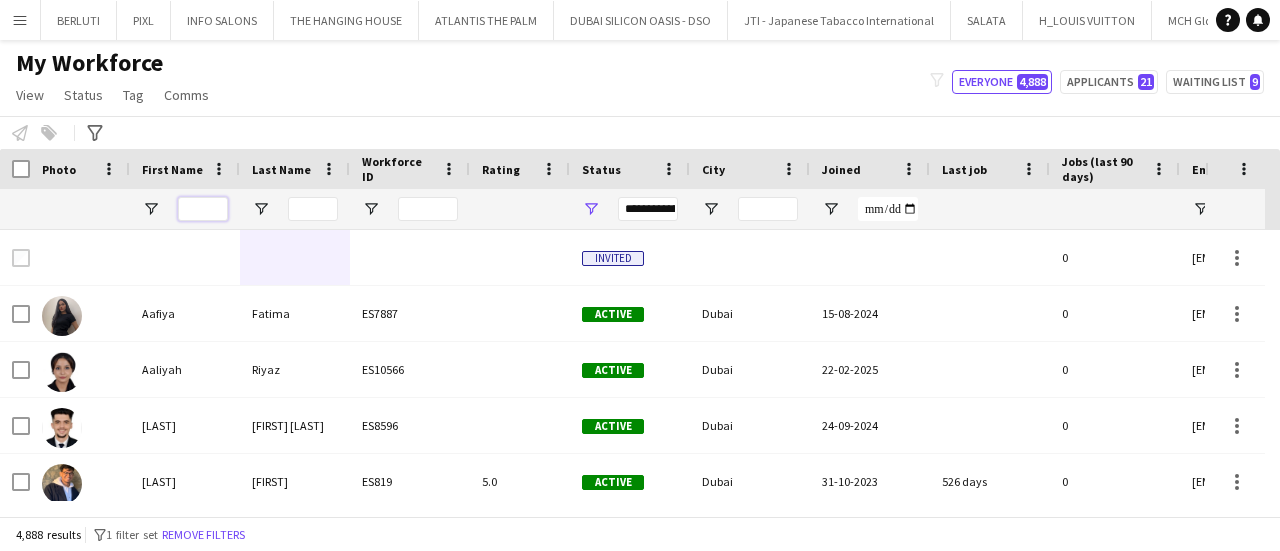 type 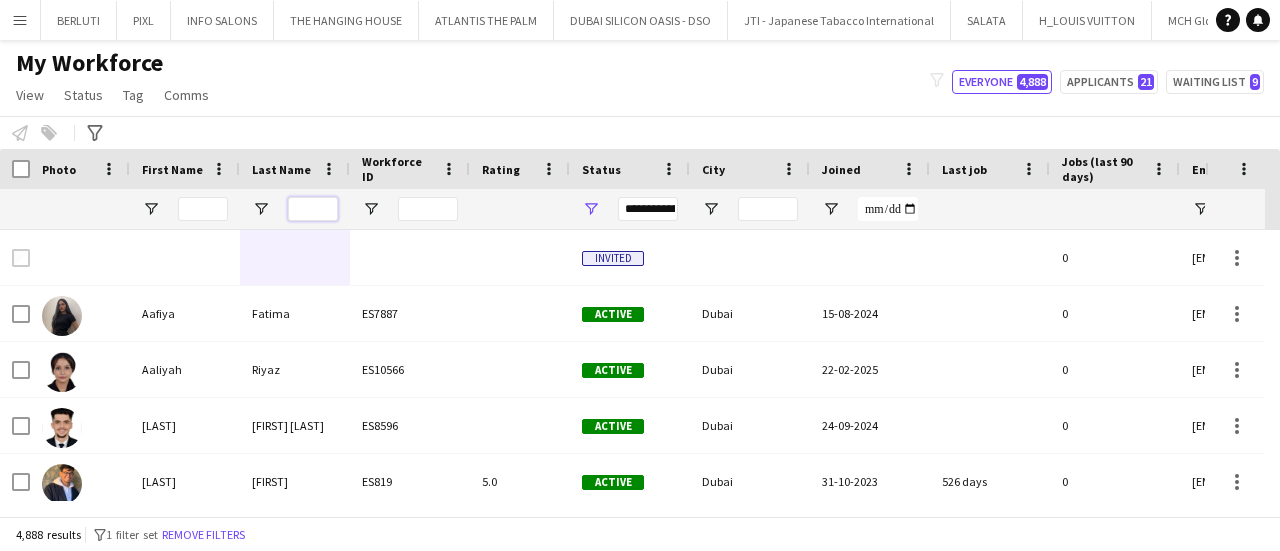 click at bounding box center [313, 209] 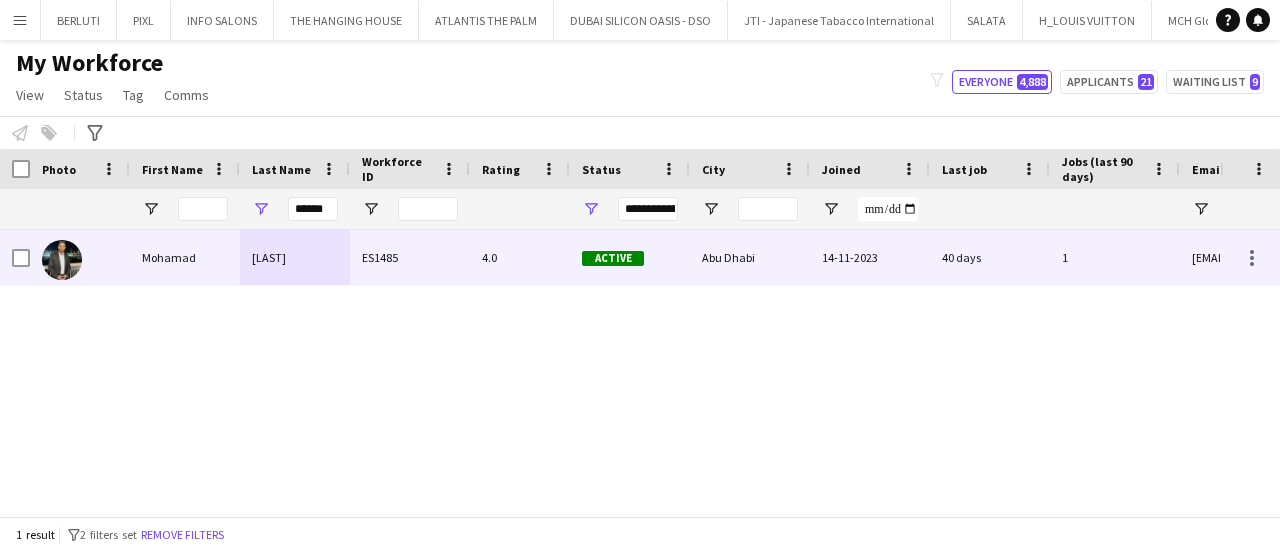 click on "[LAST]" at bounding box center (295, 257) 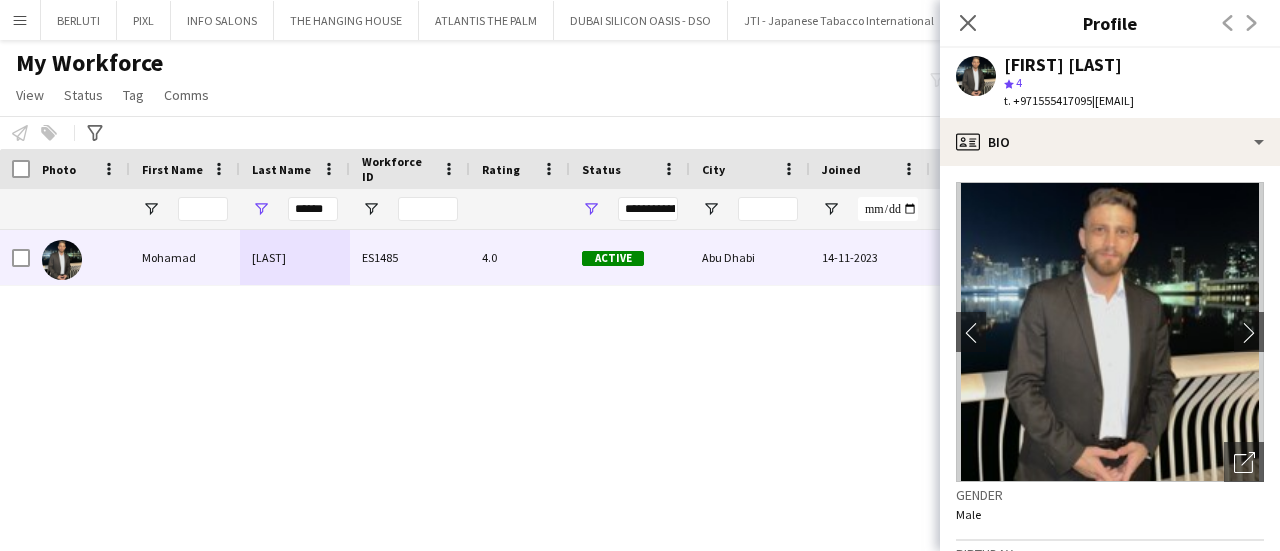 drag, startPoint x: 1021, startPoint y: 104, endPoint x: 1090, endPoint y: 103, distance: 69.00725 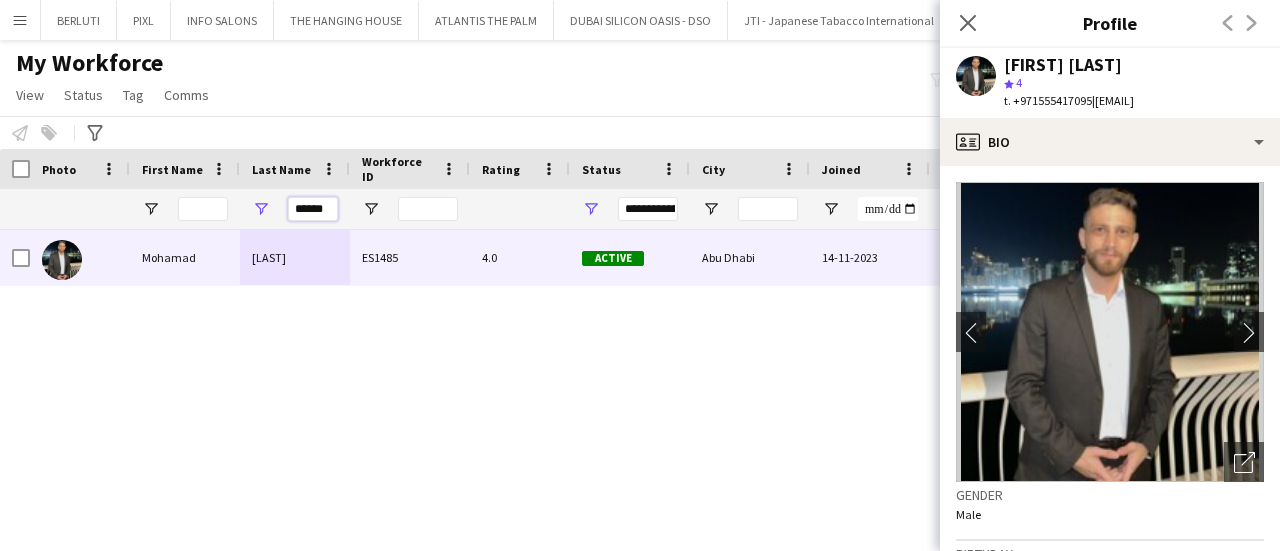 drag, startPoint x: 330, startPoint y: 213, endPoint x: 194, endPoint y: 195, distance: 137.186 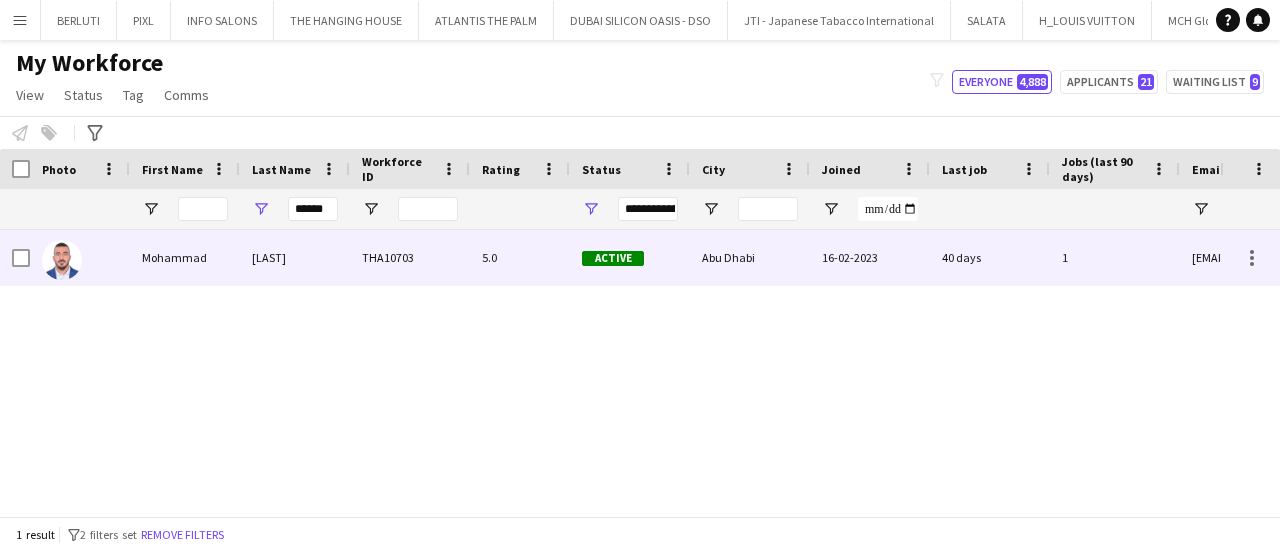 click on "Mohammad" at bounding box center [185, 257] 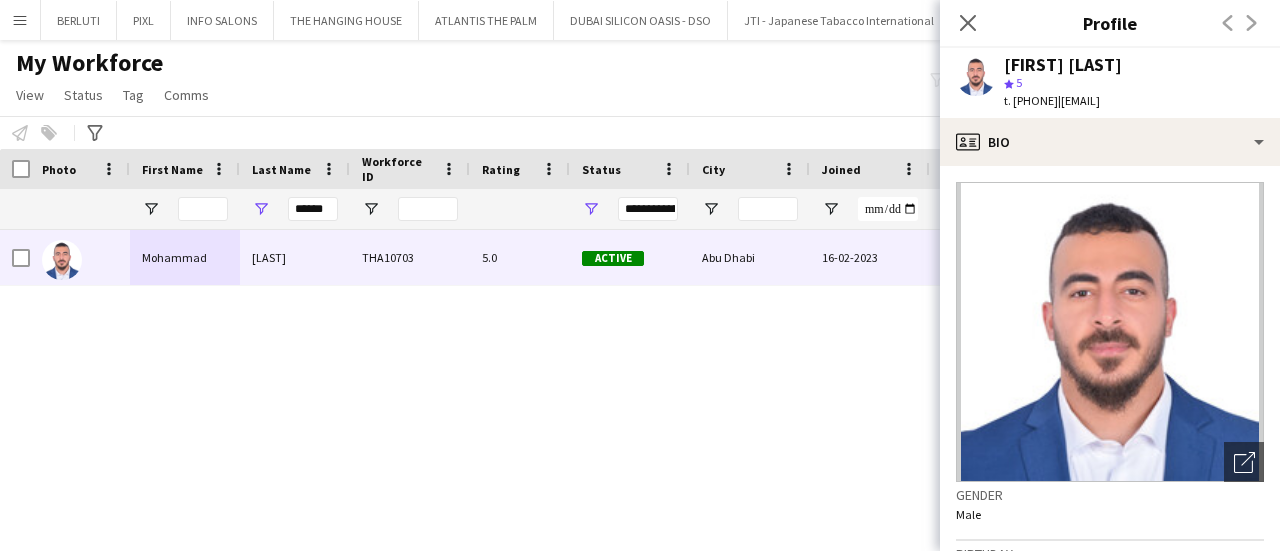 drag, startPoint x: 1016, startPoint y: 97, endPoint x: 1091, endPoint y: 99, distance: 75.026665 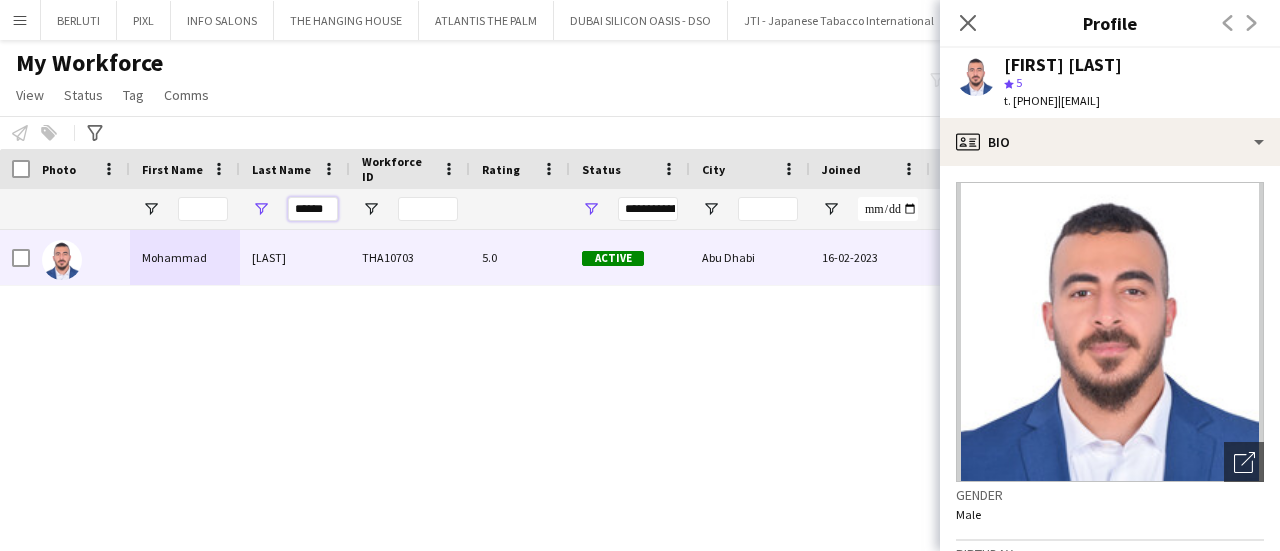 drag, startPoint x: 330, startPoint y: 211, endPoint x: 156, endPoint y: 183, distance: 176.23848 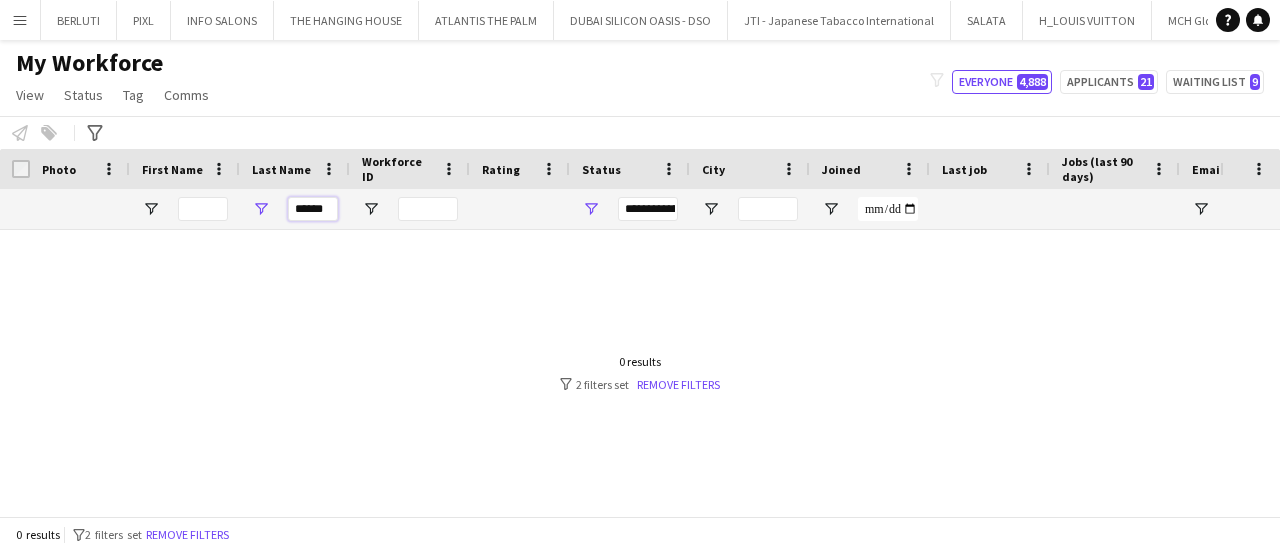 scroll, scrollTop: 0, scrollLeft: 918, axis: horizontal 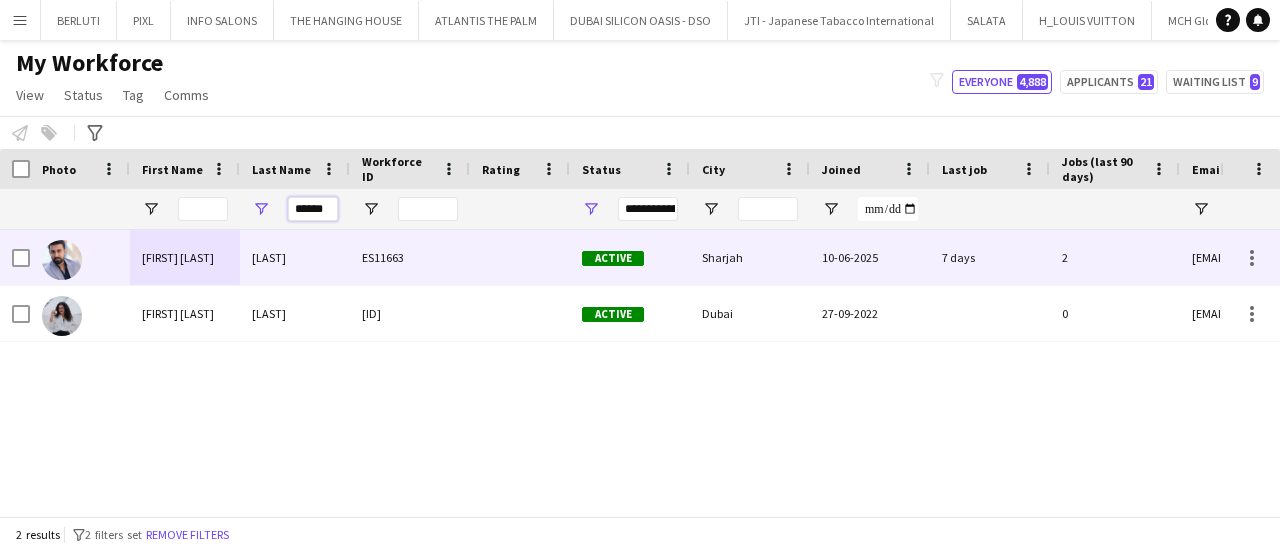 type on "******" 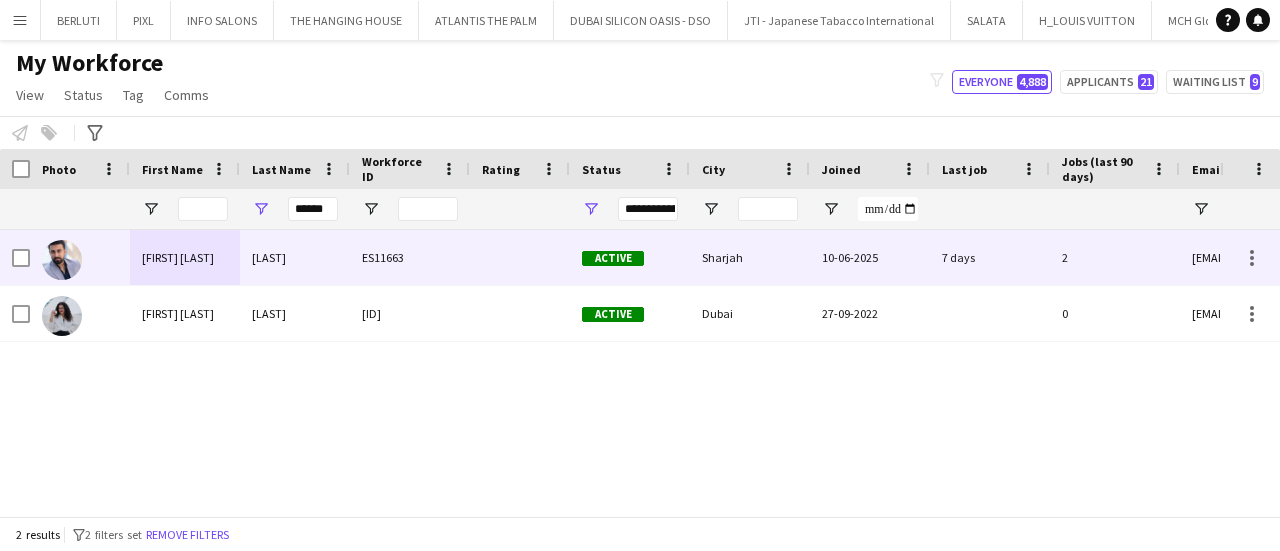 drag, startPoint x: 229, startPoint y: 253, endPoint x: 247, endPoint y: 247, distance: 18.973665 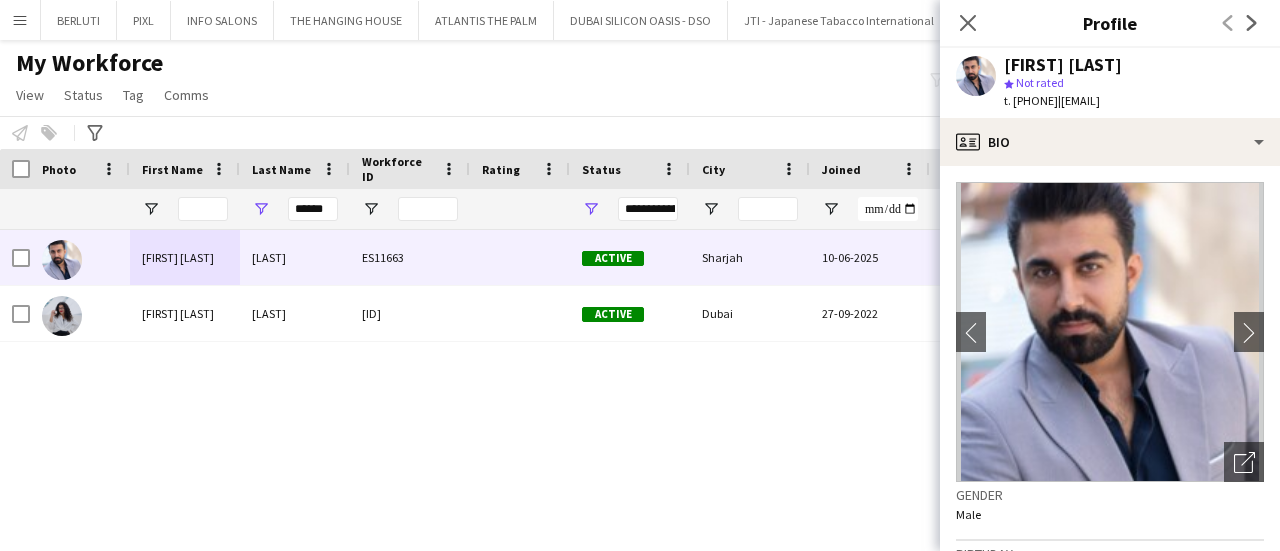 drag, startPoint x: 1014, startPoint y: 104, endPoint x: 1090, endPoint y: 97, distance: 76.321686 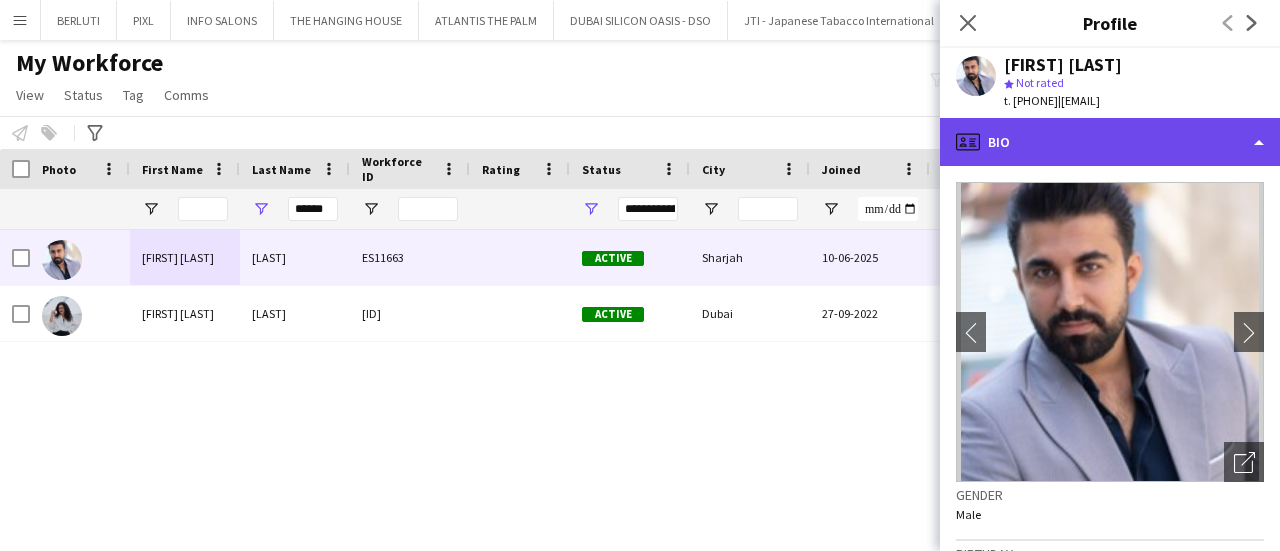 click on "profile
Bio" 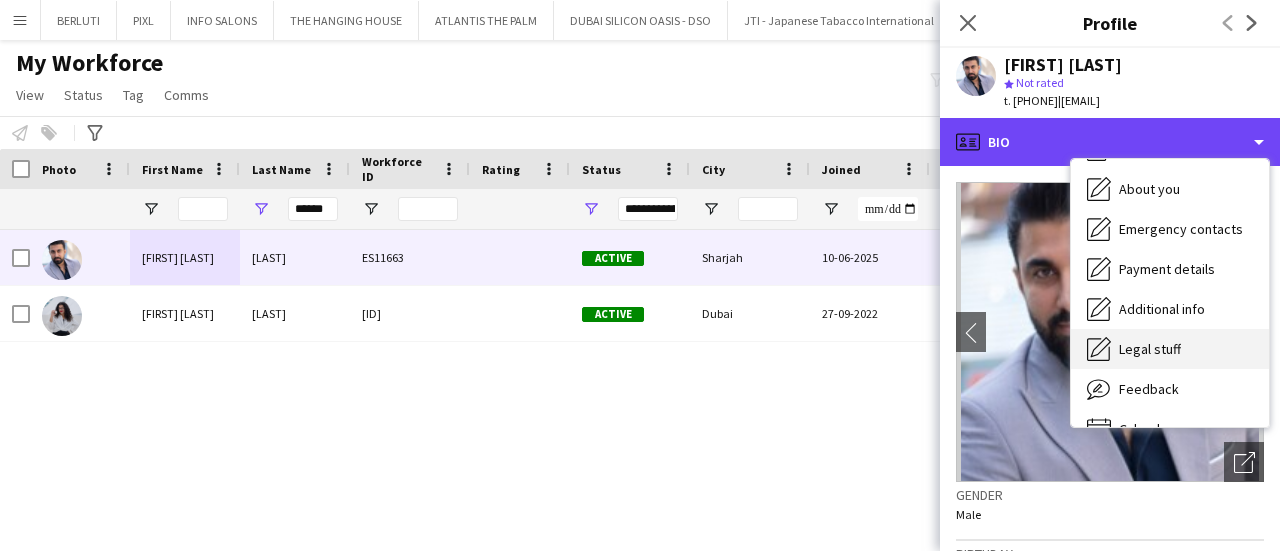scroll, scrollTop: 108, scrollLeft: 0, axis: vertical 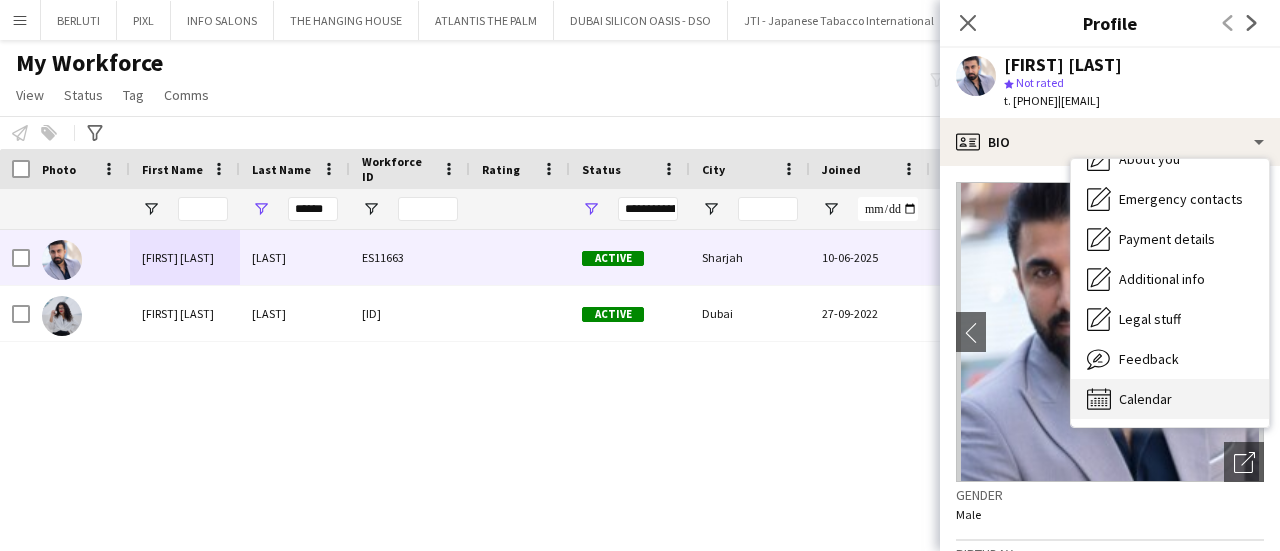 click on "Calendar
Calendar" at bounding box center [1170, 399] 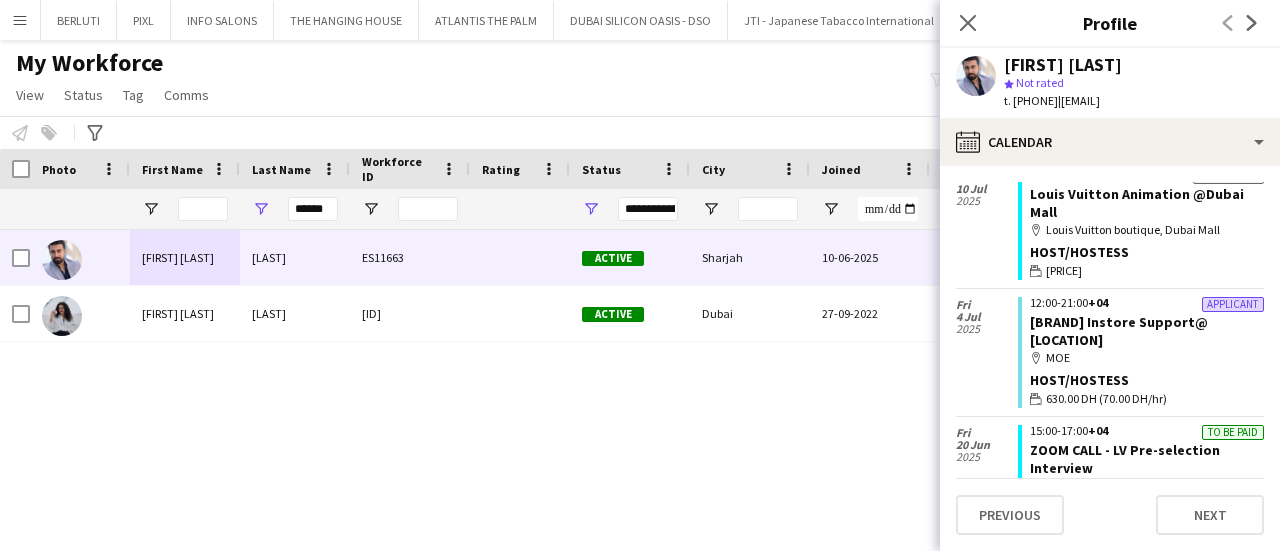 scroll, scrollTop: 943, scrollLeft: 0, axis: vertical 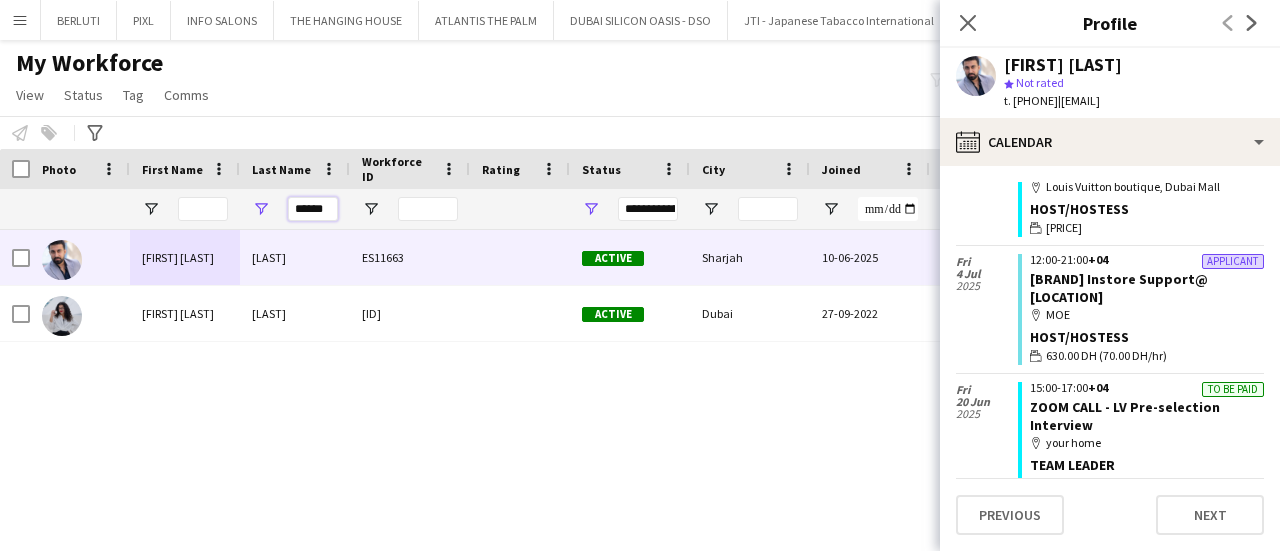 drag, startPoint x: 297, startPoint y: 209, endPoint x: 934, endPoint y: 223, distance: 637.1538 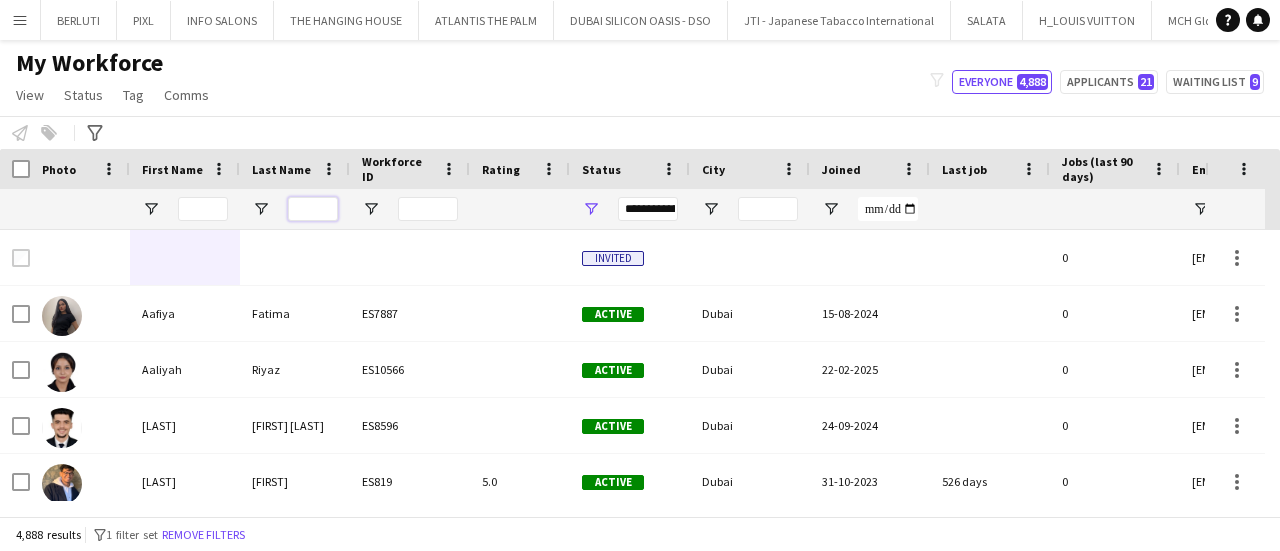 type 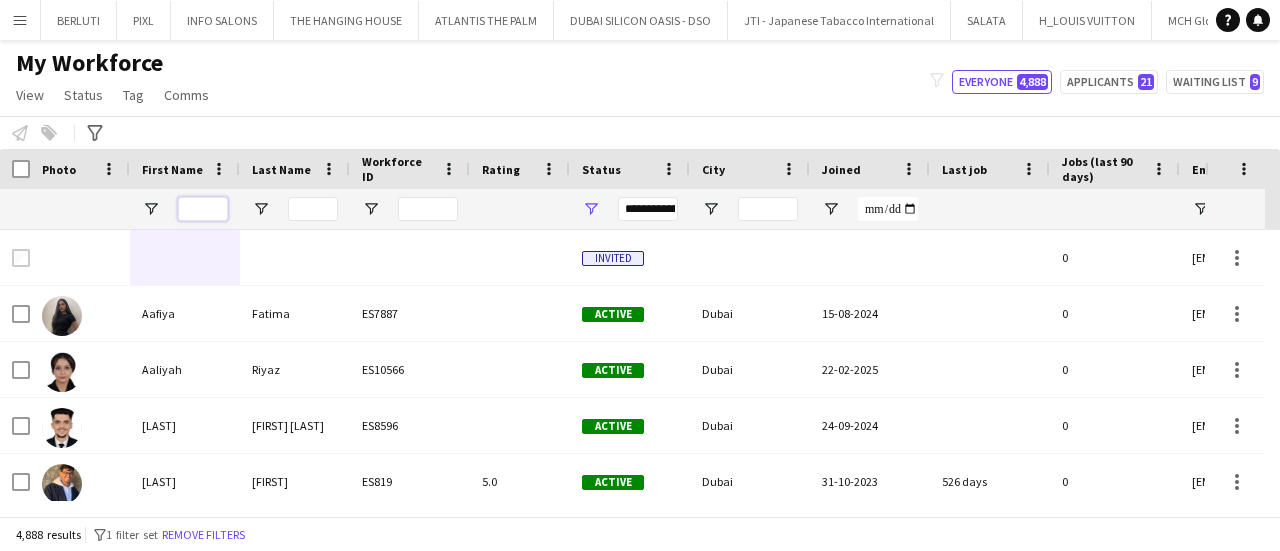 click at bounding box center [203, 209] 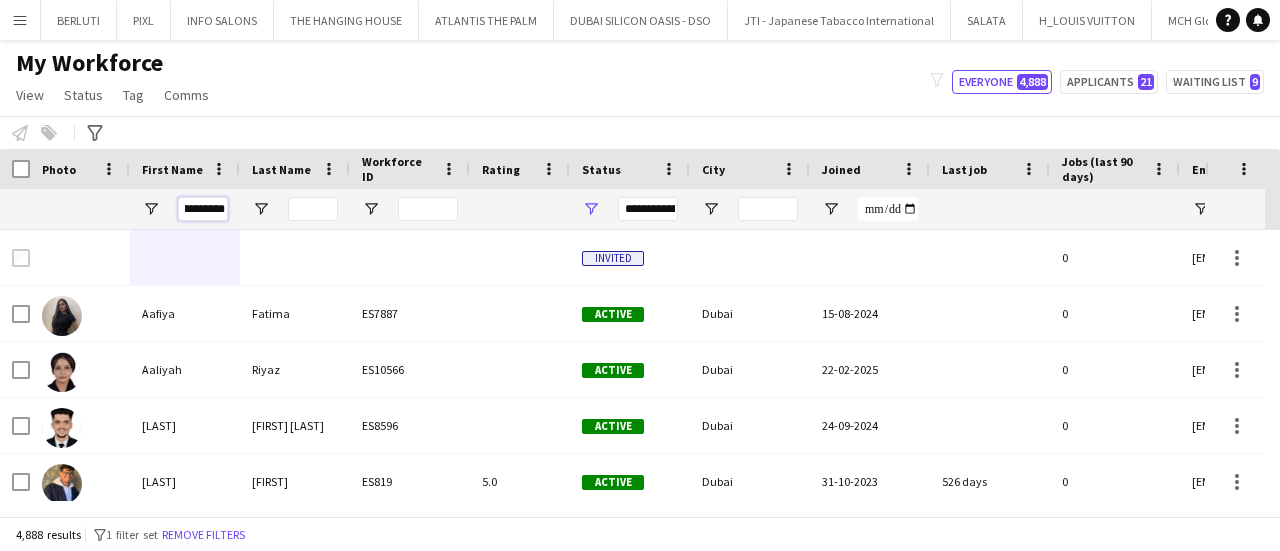 scroll, scrollTop: 0, scrollLeft: 28, axis: horizontal 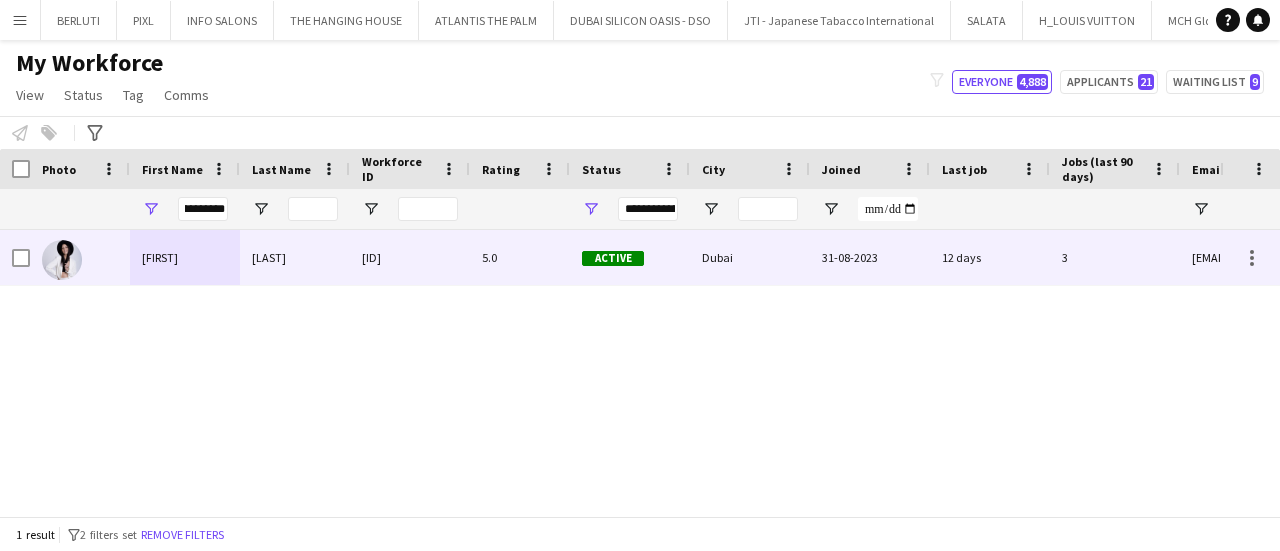 click on "[FIRST]" at bounding box center (185, 257) 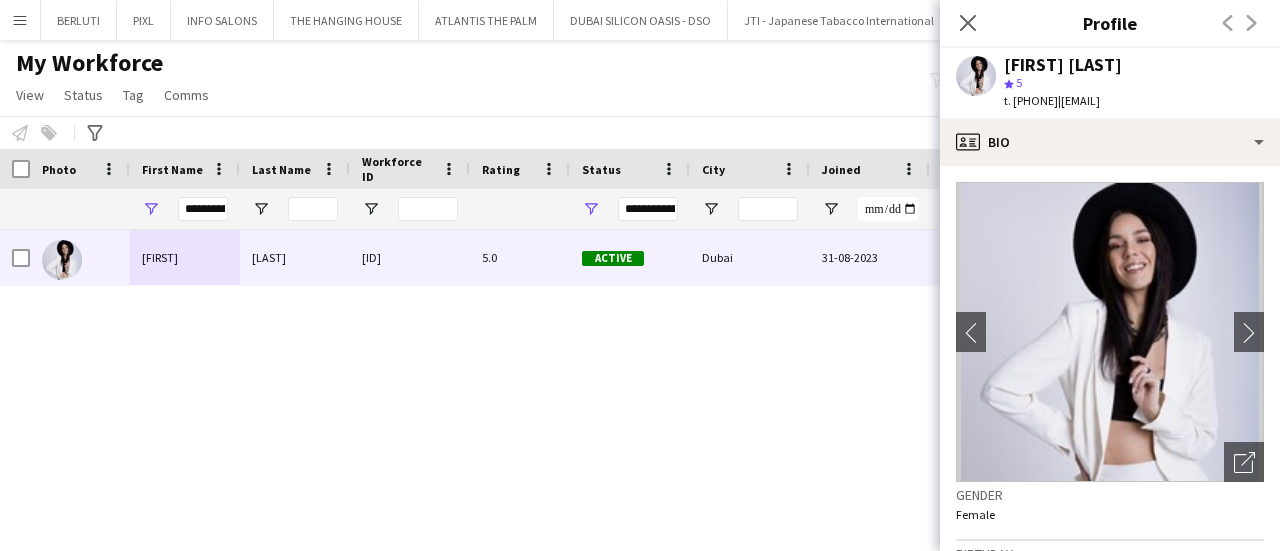 drag, startPoint x: 1014, startPoint y: 102, endPoint x: 1090, endPoint y: 103, distance: 76.00658 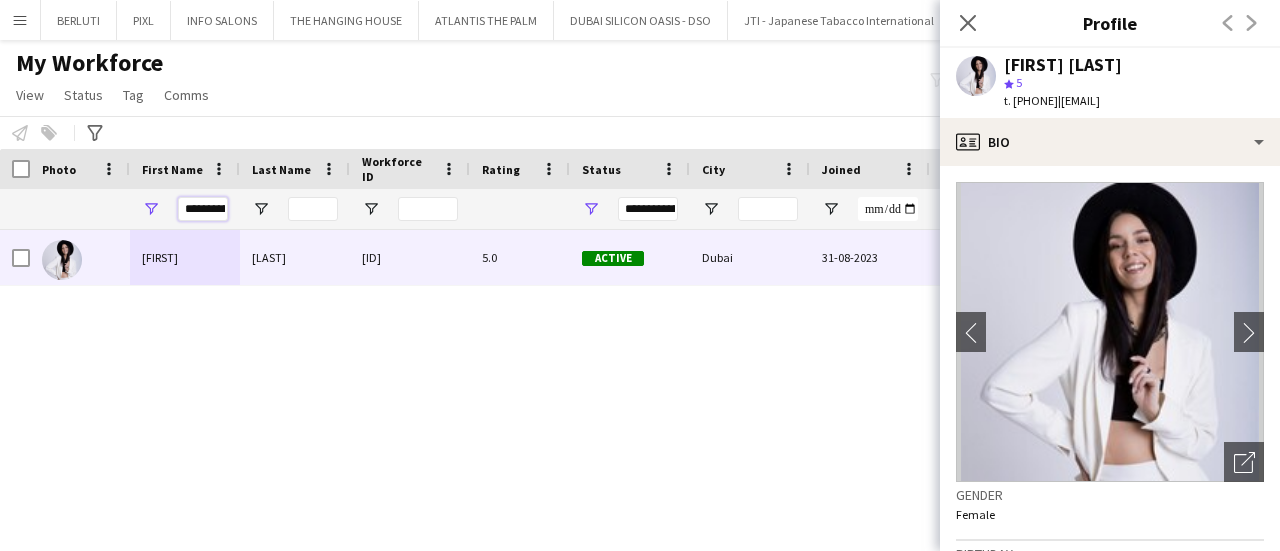 scroll, scrollTop: 0, scrollLeft: 28, axis: horizontal 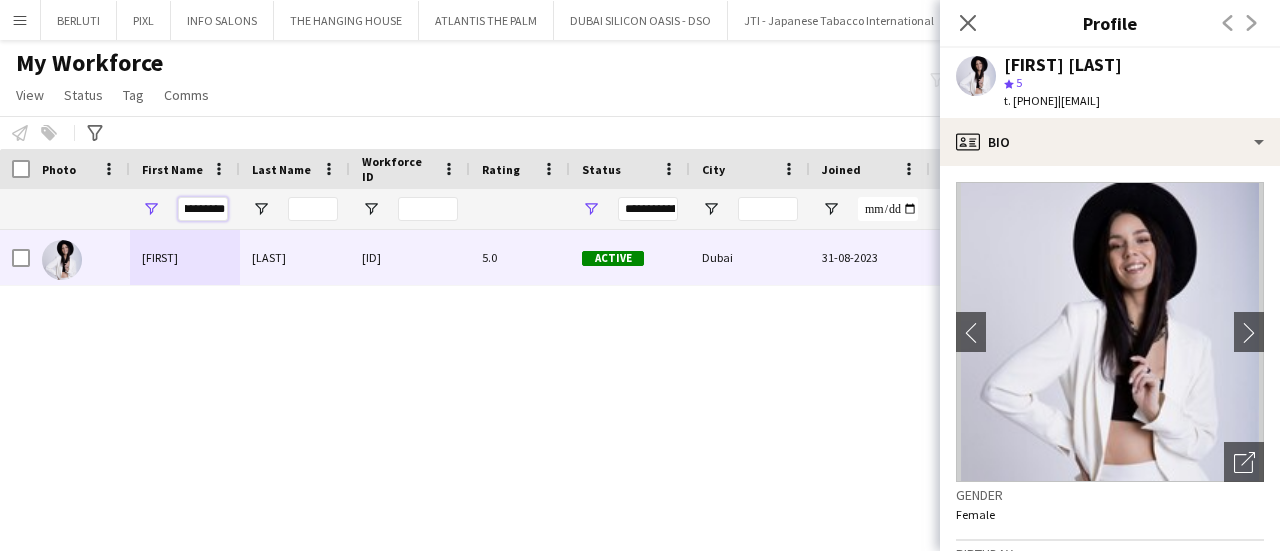 drag, startPoint x: 185, startPoint y: 207, endPoint x: 1027, endPoint y: 229, distance: 842.28735 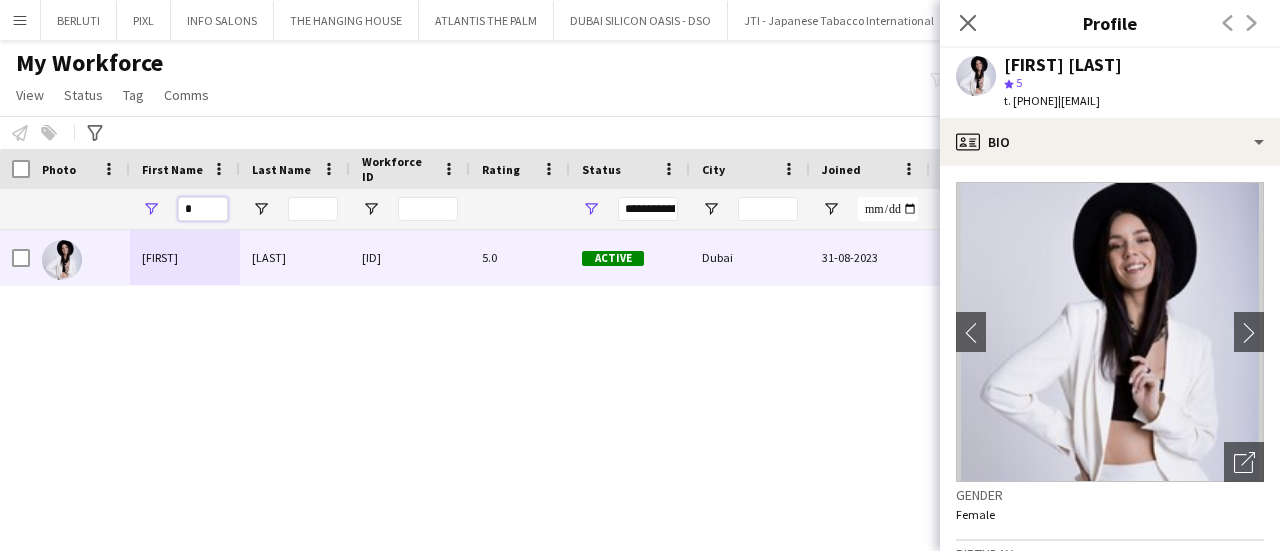 scroll, scrollTop: 0, scrollLeft: 0, axis: both 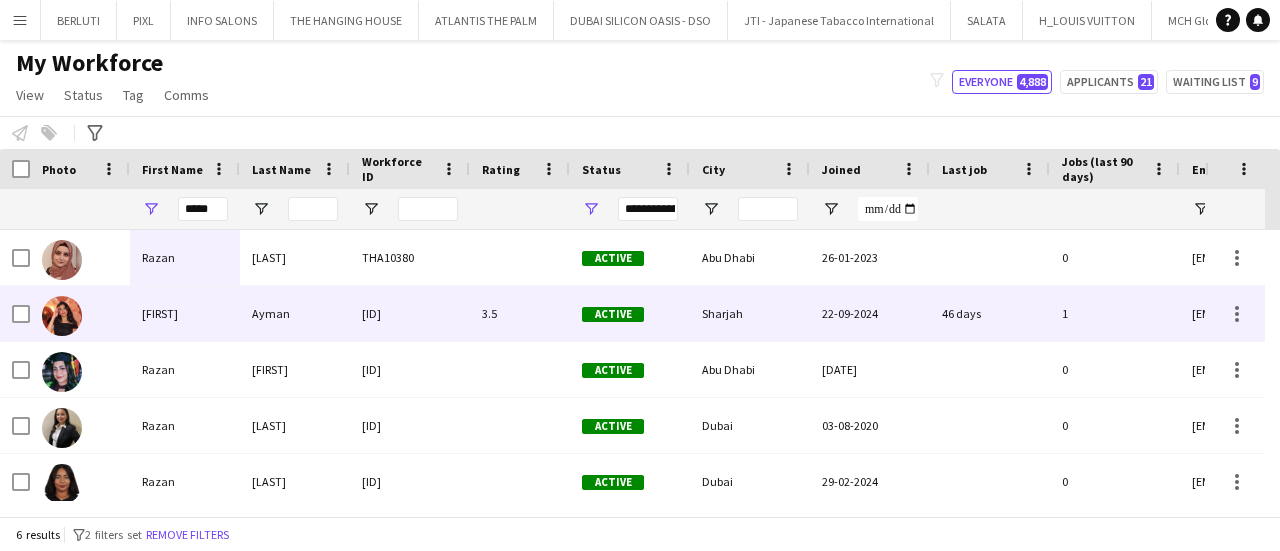 click on "Ayman" at bounding box center (295, 313) 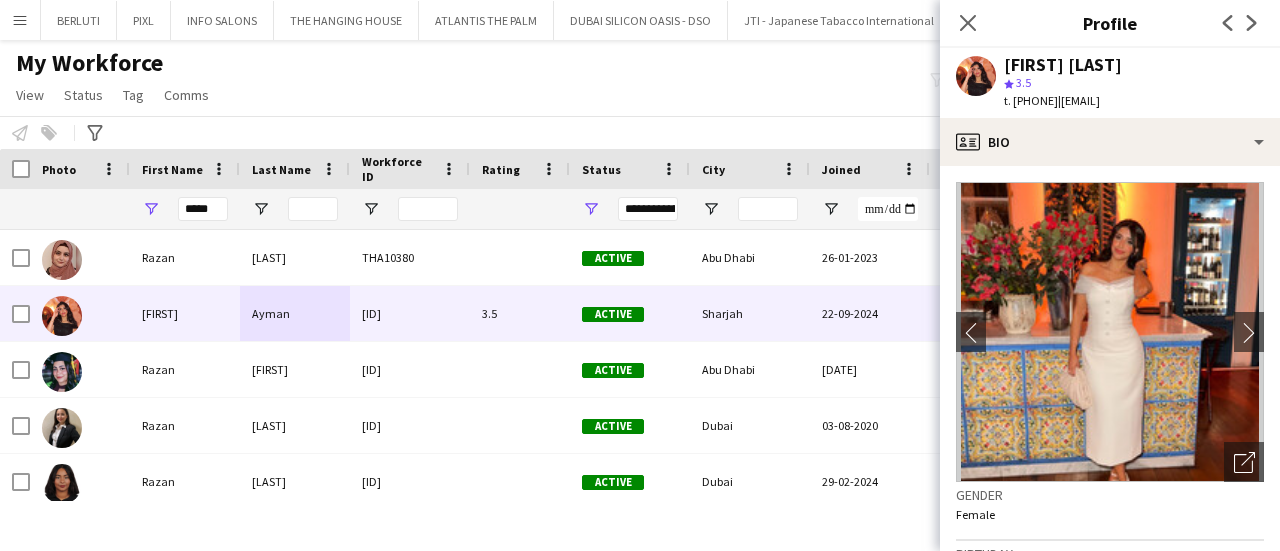 drag, startPoint x: 1012, startPoint y: 105, endPoint x: 1090, endPoint y: 102, distance: 78.05767 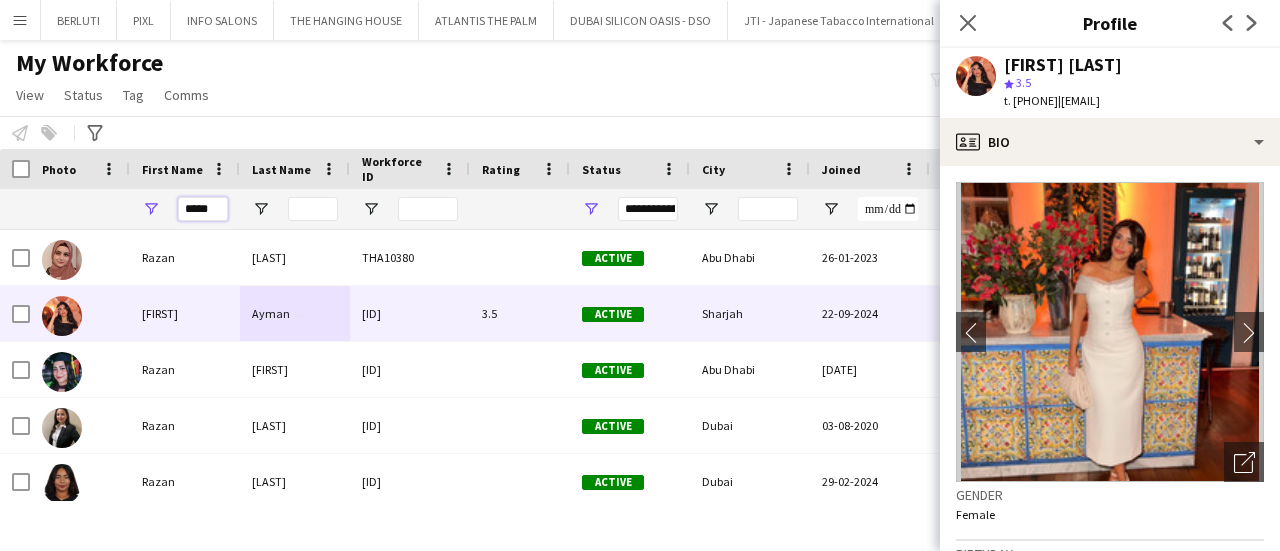 drag, startPoint x: 223, startPoint y: 213, endPoint x: 41, endPoint y: 191, distance: 183.32484 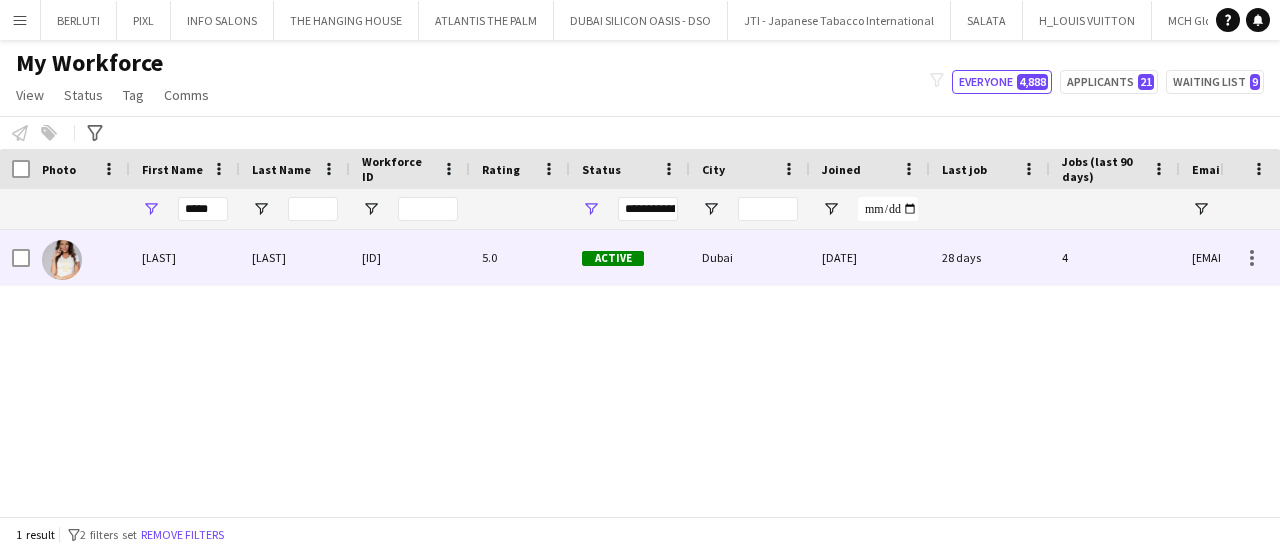 drag, startPoint x: 154, startPoint y: 261, endPoint x: 557, endPoint y: 256, distance: 403.031 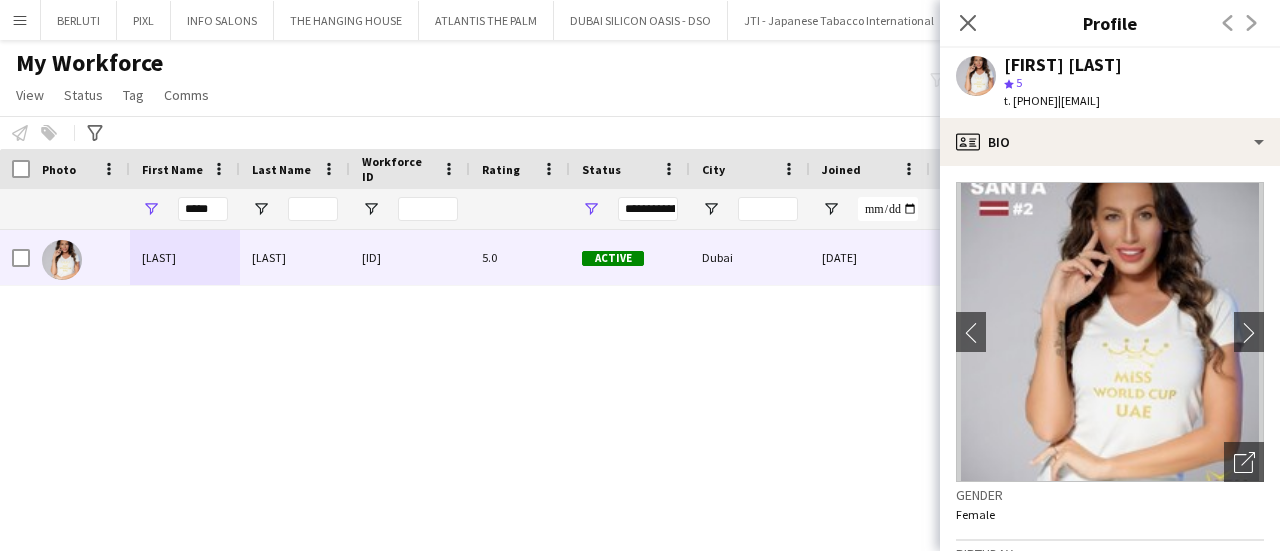 drag, startPoint x: 1014, startPoint y: 99, endPoint x: 1090, endPoint y: 103, distance: 76.105194 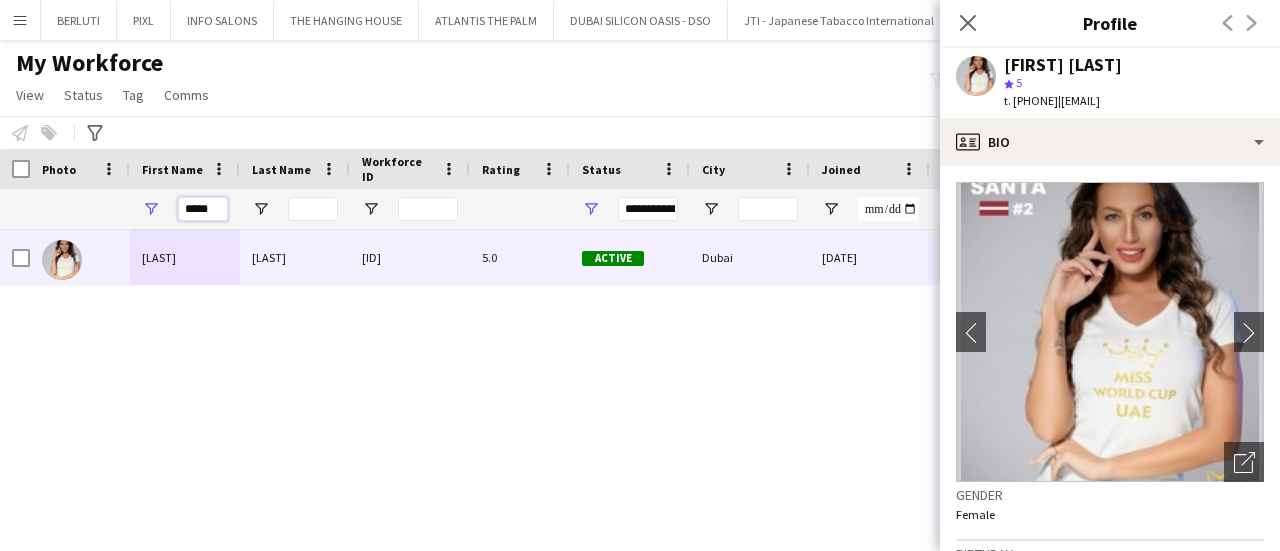drag, startPoint x: 222, startPoint y: 211, endPoint x: 44, endPoint y: 176, distance: 181.40839 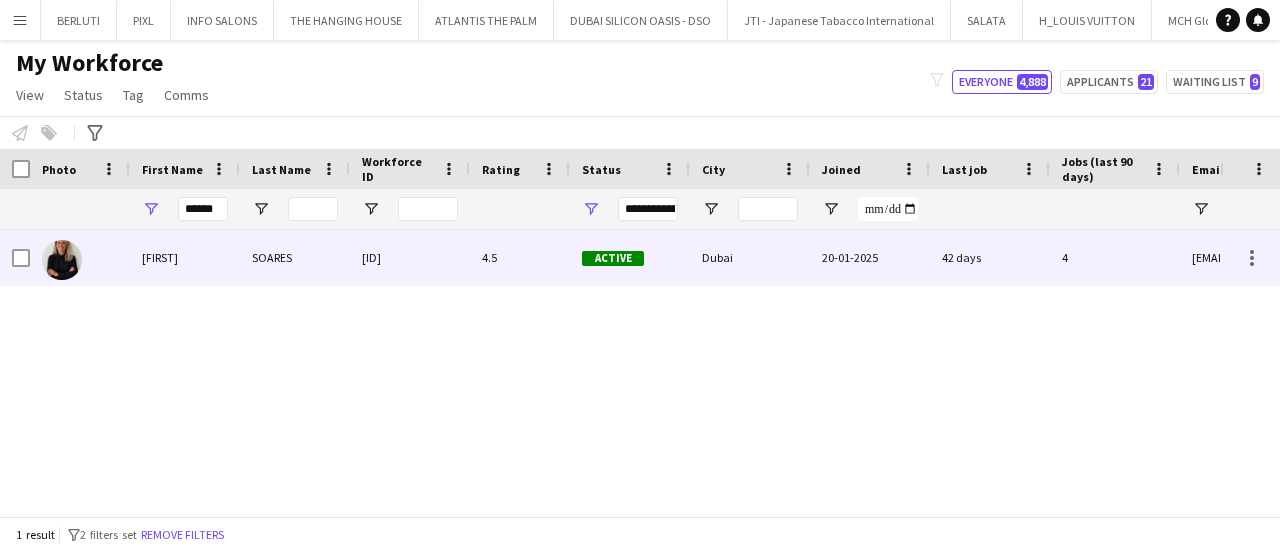 click on "[FIRST]" at bounding box center [185, 257] 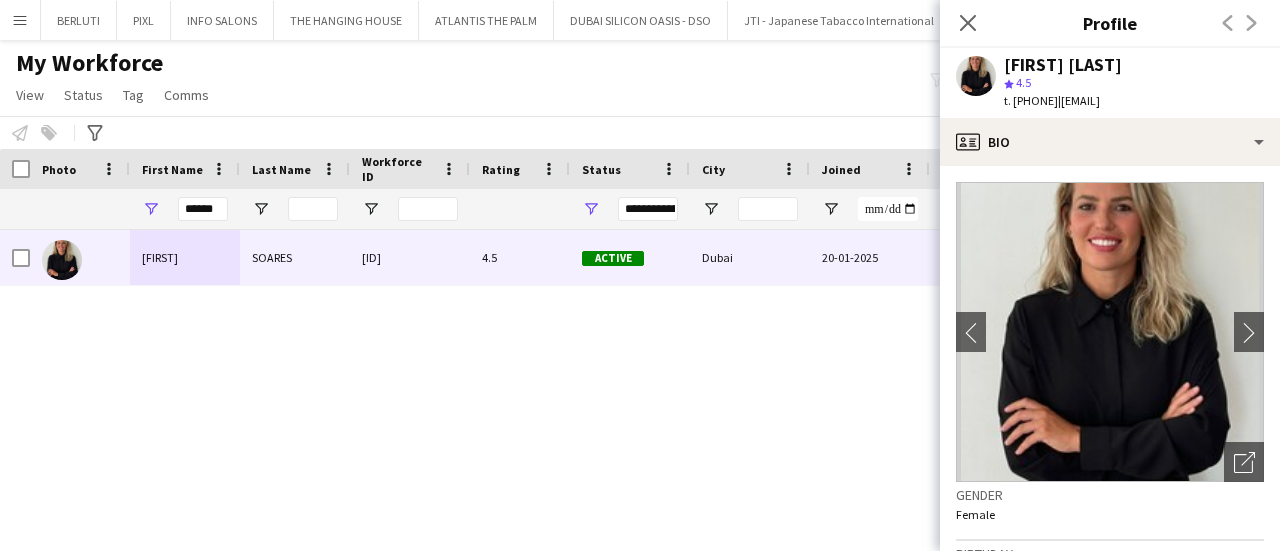 drag, startPoint x: 1014, startPoint y: 99, endPoint x: 1092, endPoint y: 102, distance: 78.05767 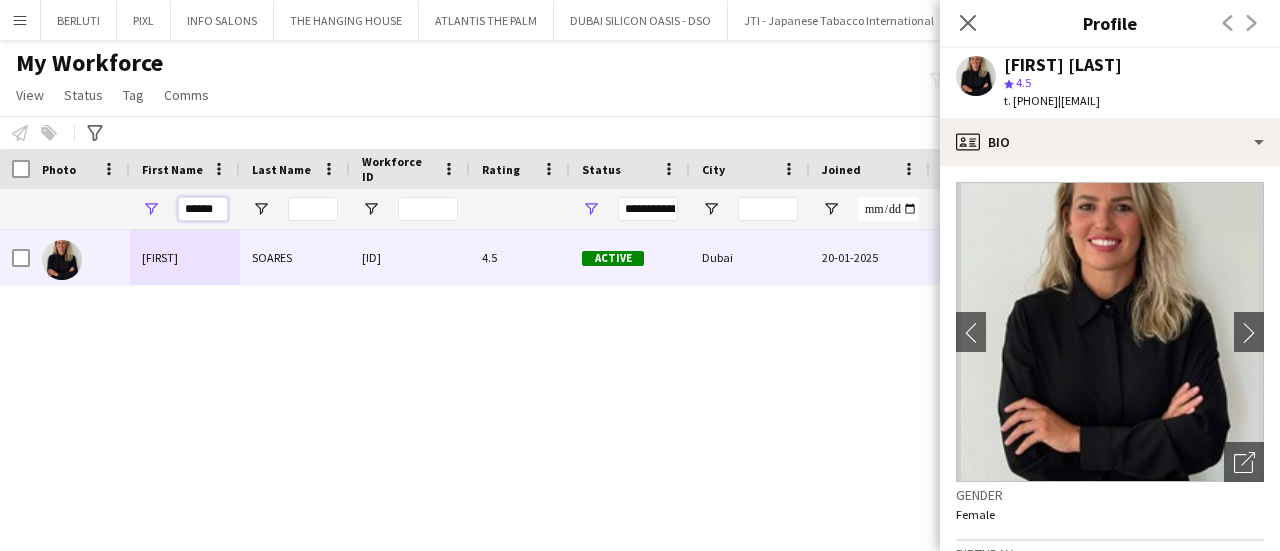drag, startPoint x: 214, startPoint y: 214, endPoint x: 4, endPoint y: 184, distance: 212.13203 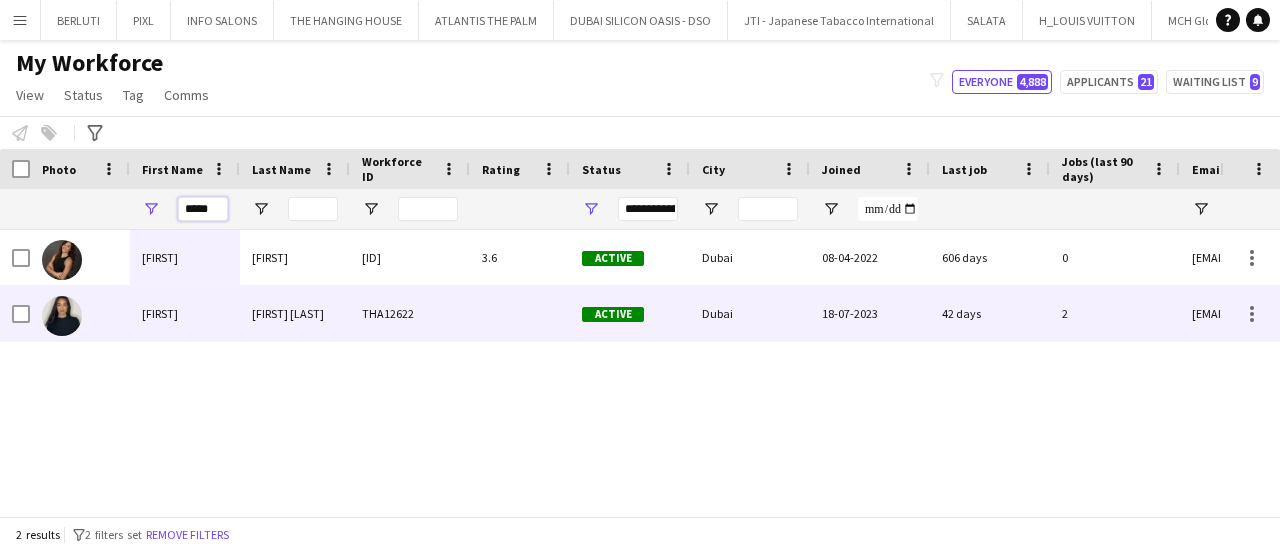 type on "*****" 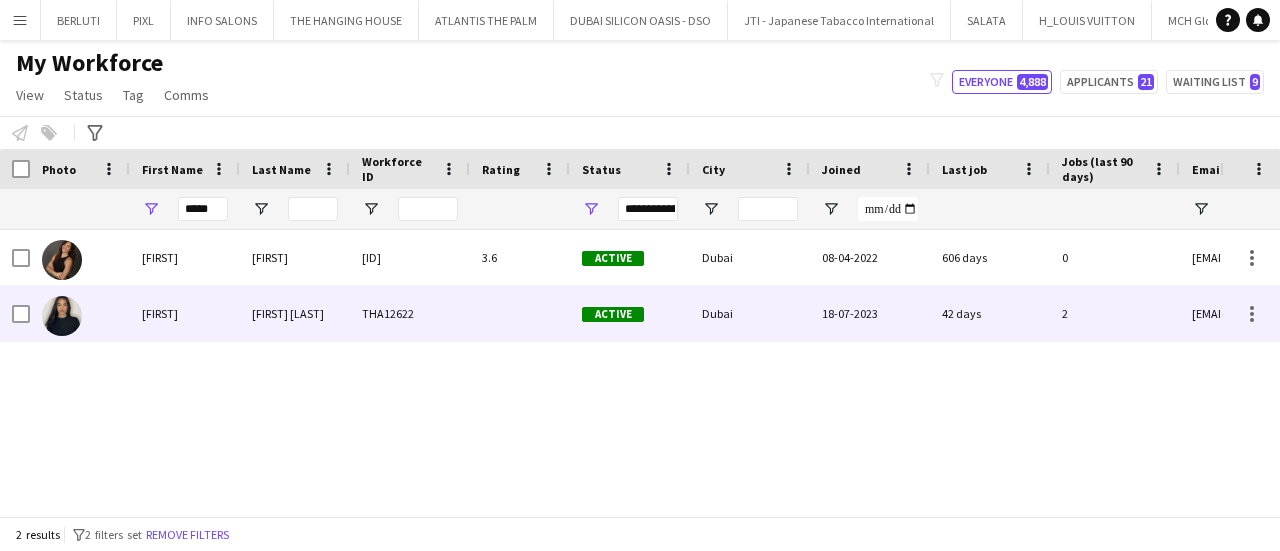 click on "[FIRST] [LAST]" at bounding box center [295, 313] 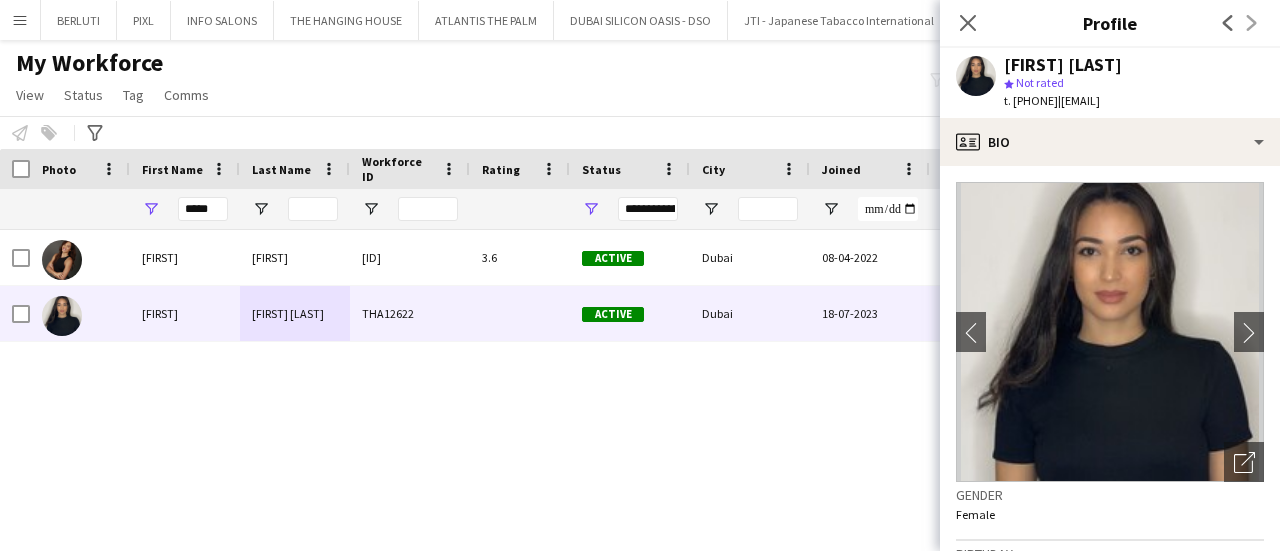 drag, startPoint x: 1014, startPoint y: 101, endPoint x: 1090, endPoint y: 103, distance: 76.02631 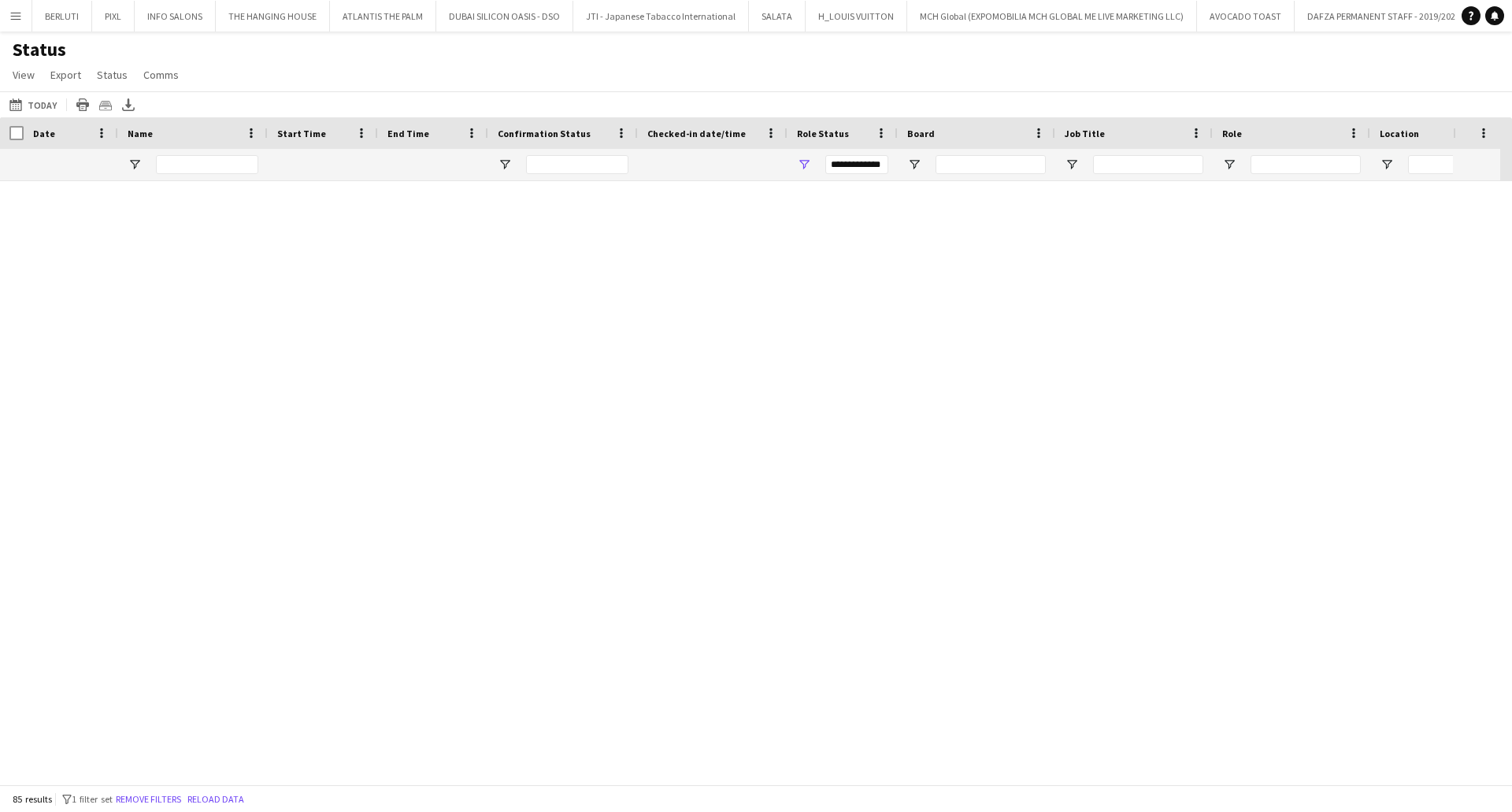 scroll, scrollTop: 0, scrollLeft: 0, axis: both 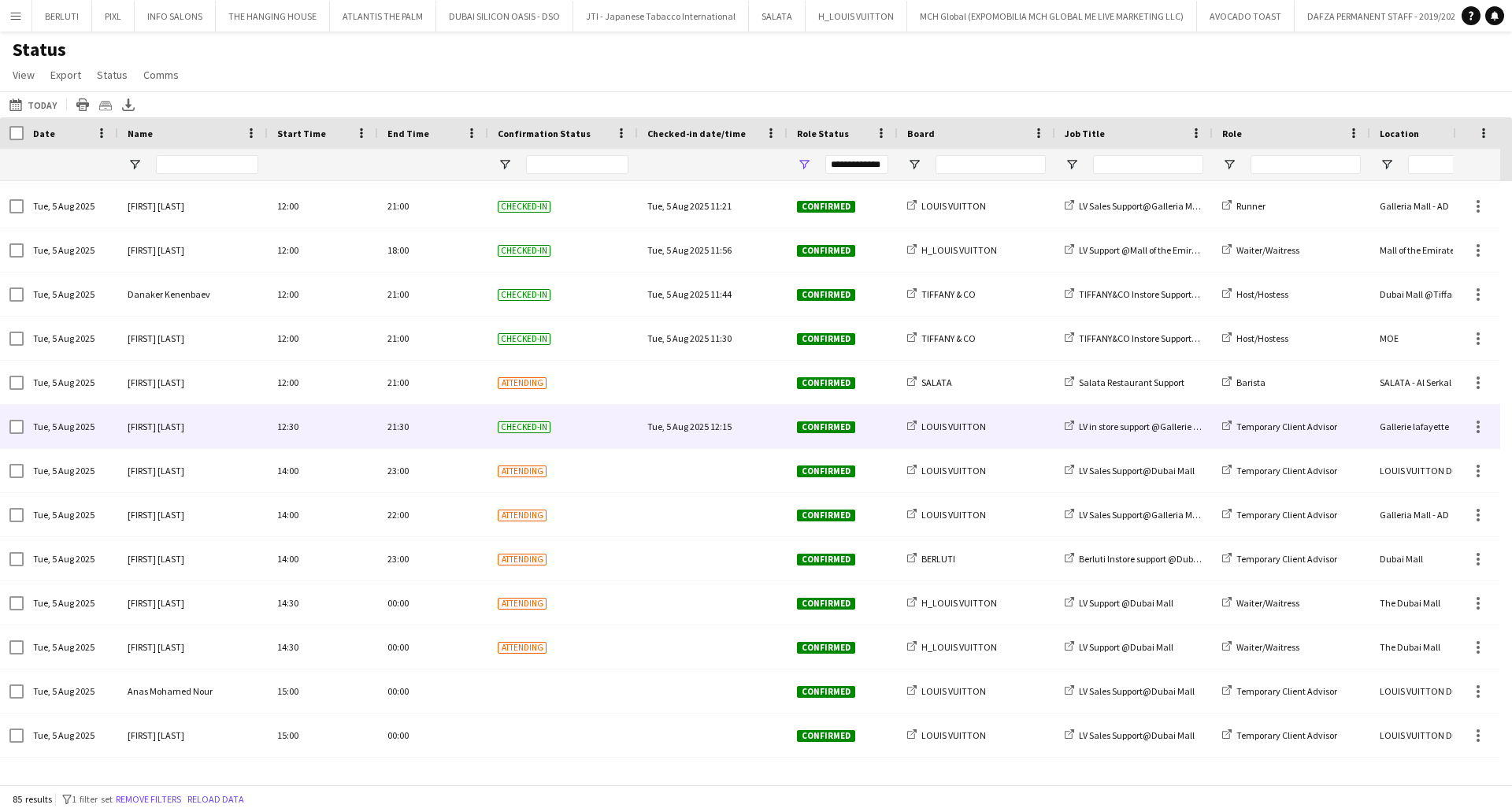 click on "Tue, 5 Aug 2025 12:15" at bounding box center (713, 426) 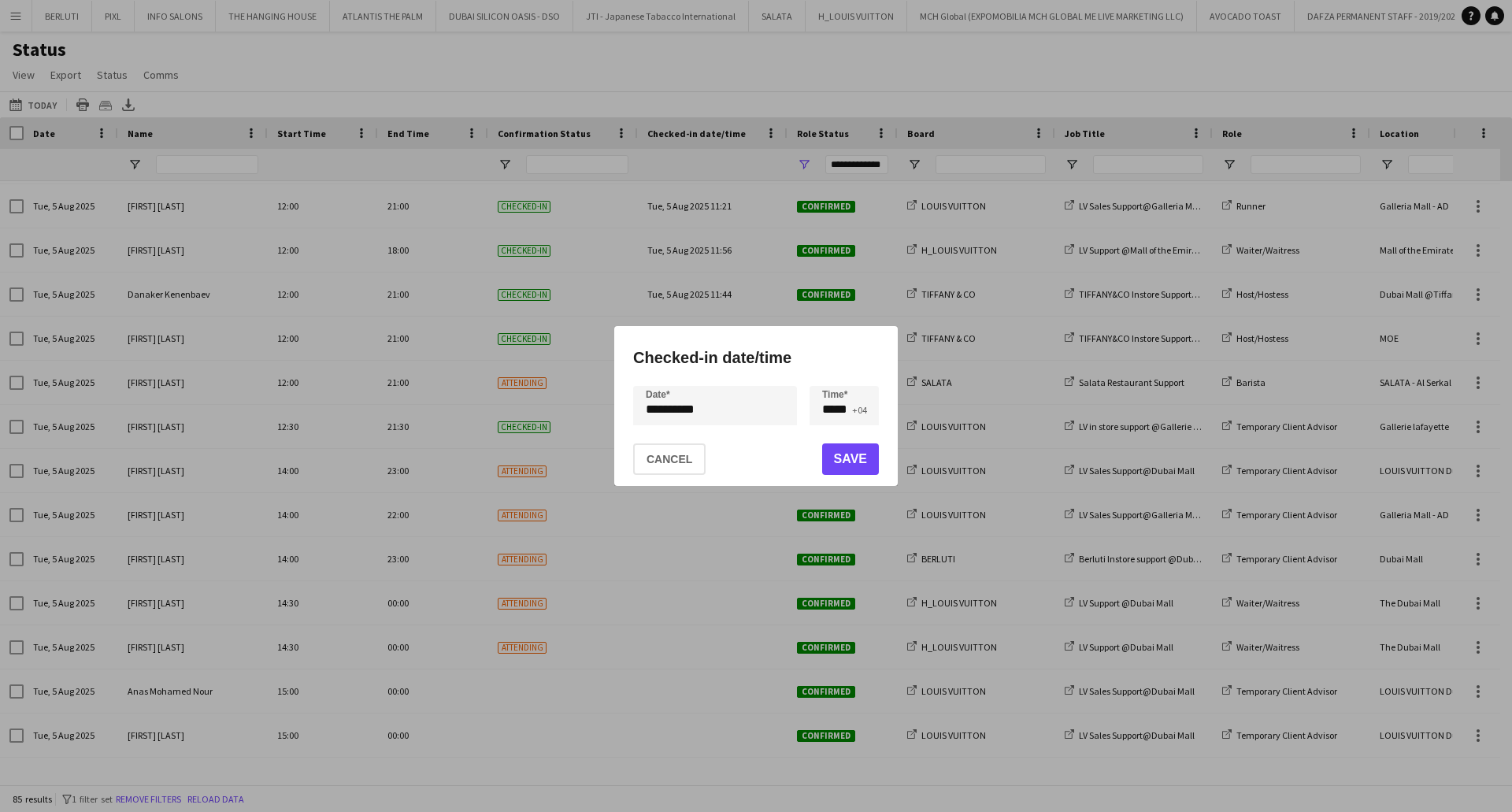 drag, startPoint x: 751, startPoint y: 585, endPoint x: 735, endPoint y: 576, distance: 18.35756 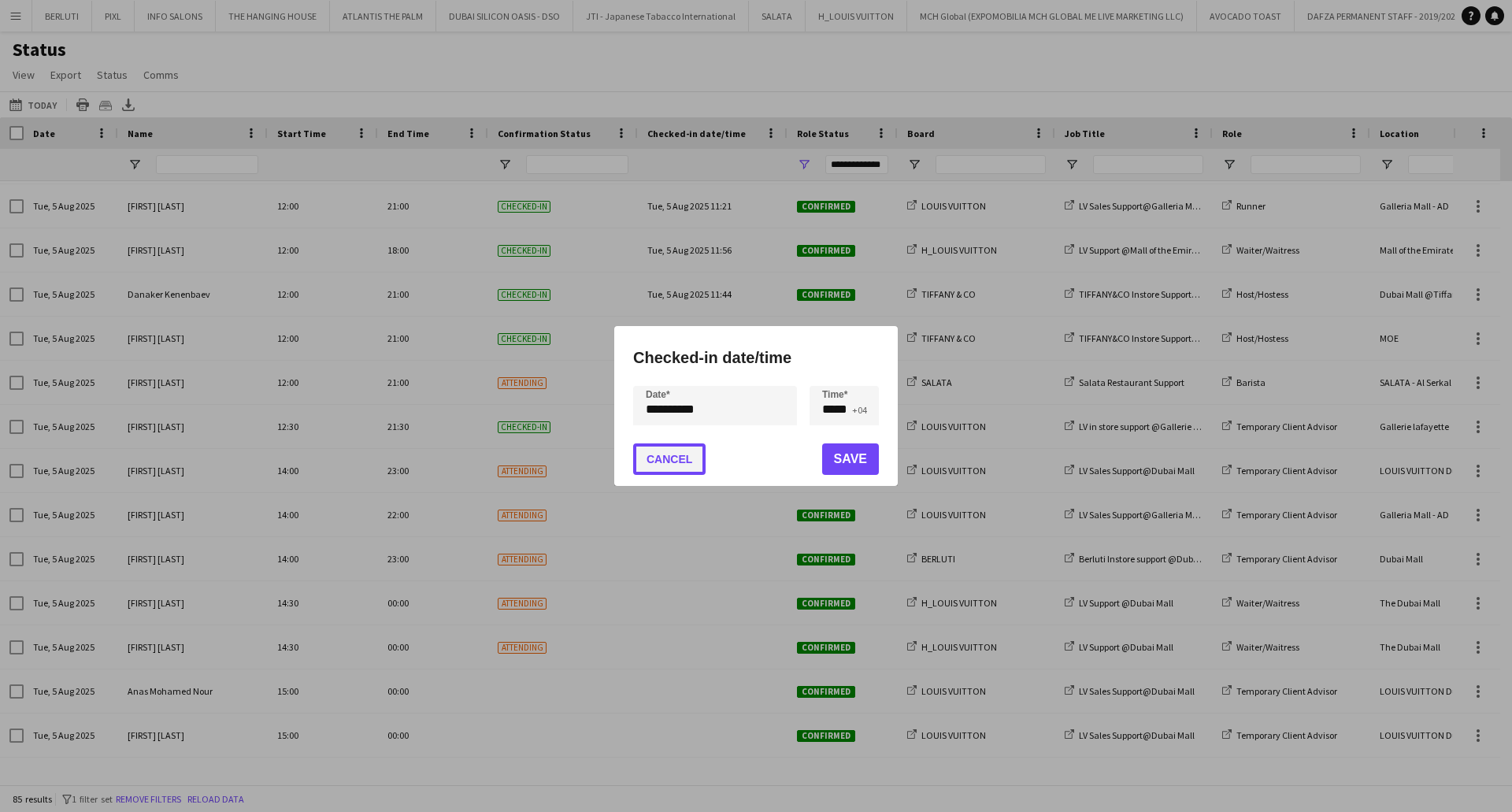 click on "Cancel" 